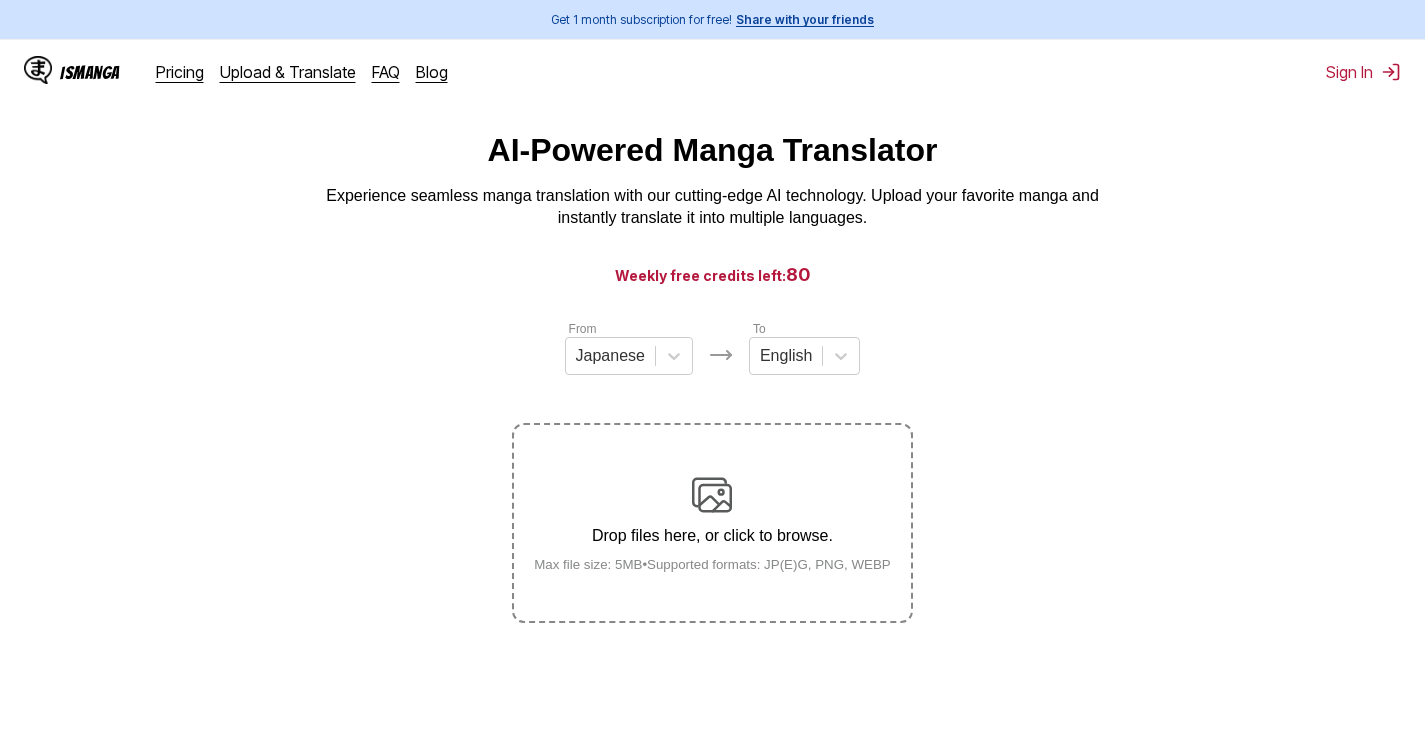 scroll, scrollTop: 0, scrollLeft: 0, axis: both 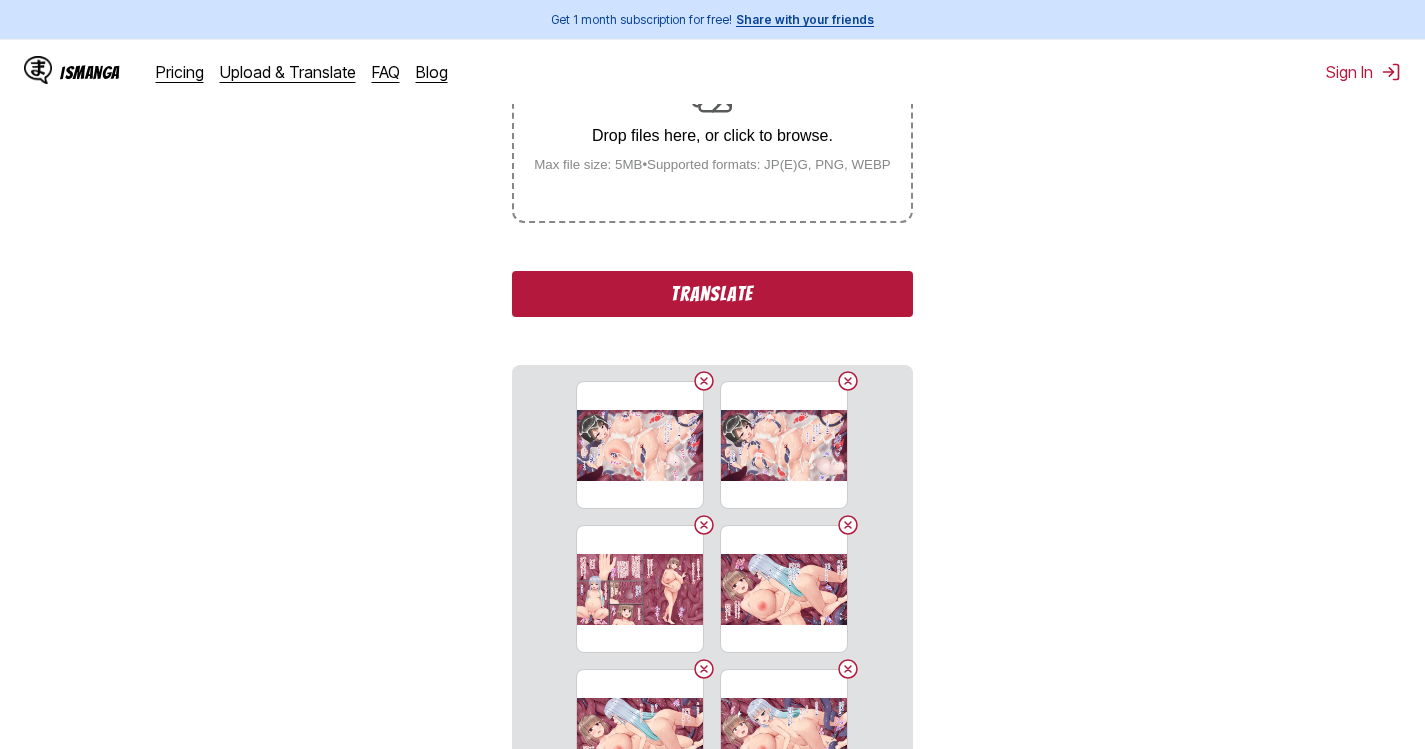 click on "Translate" at bounding box center (712, 294) 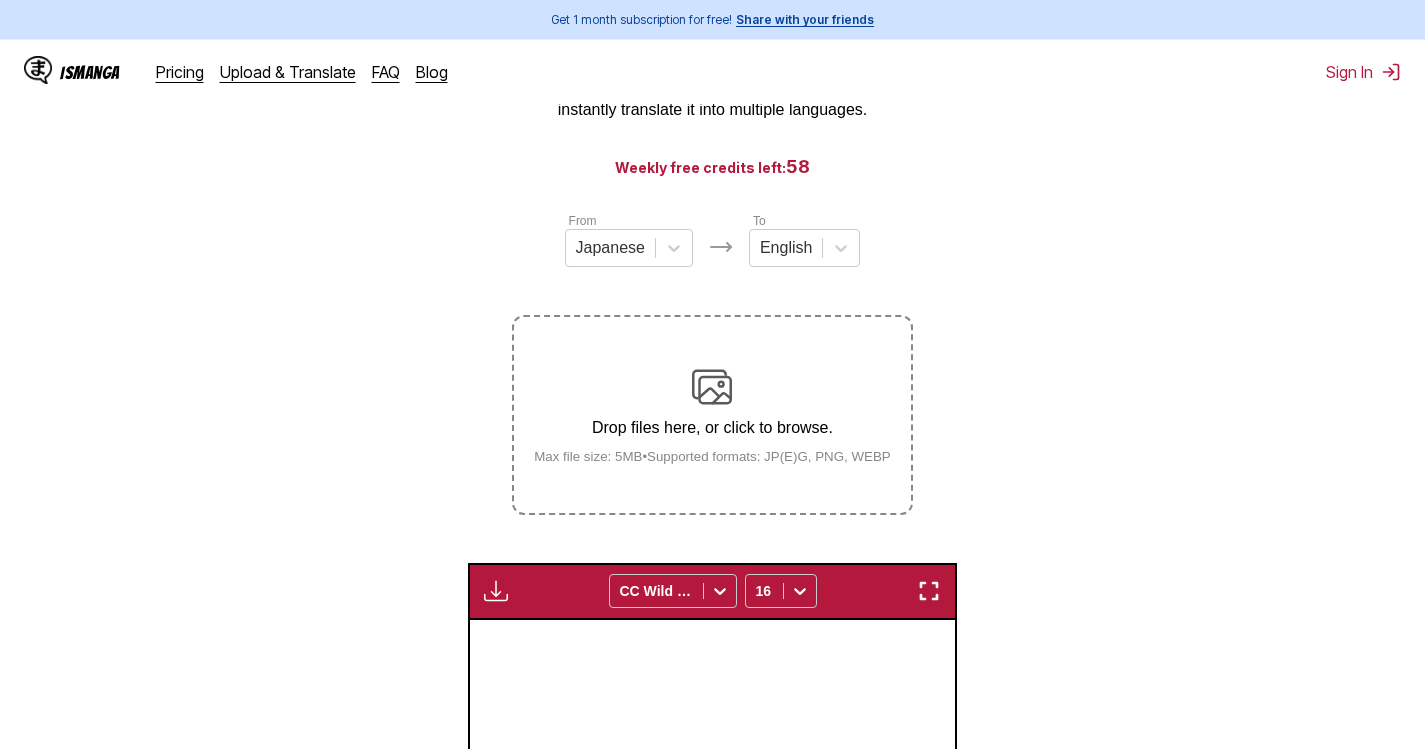 scroll, scrollTop: 400, scrollLeft: 0, axis: vertical 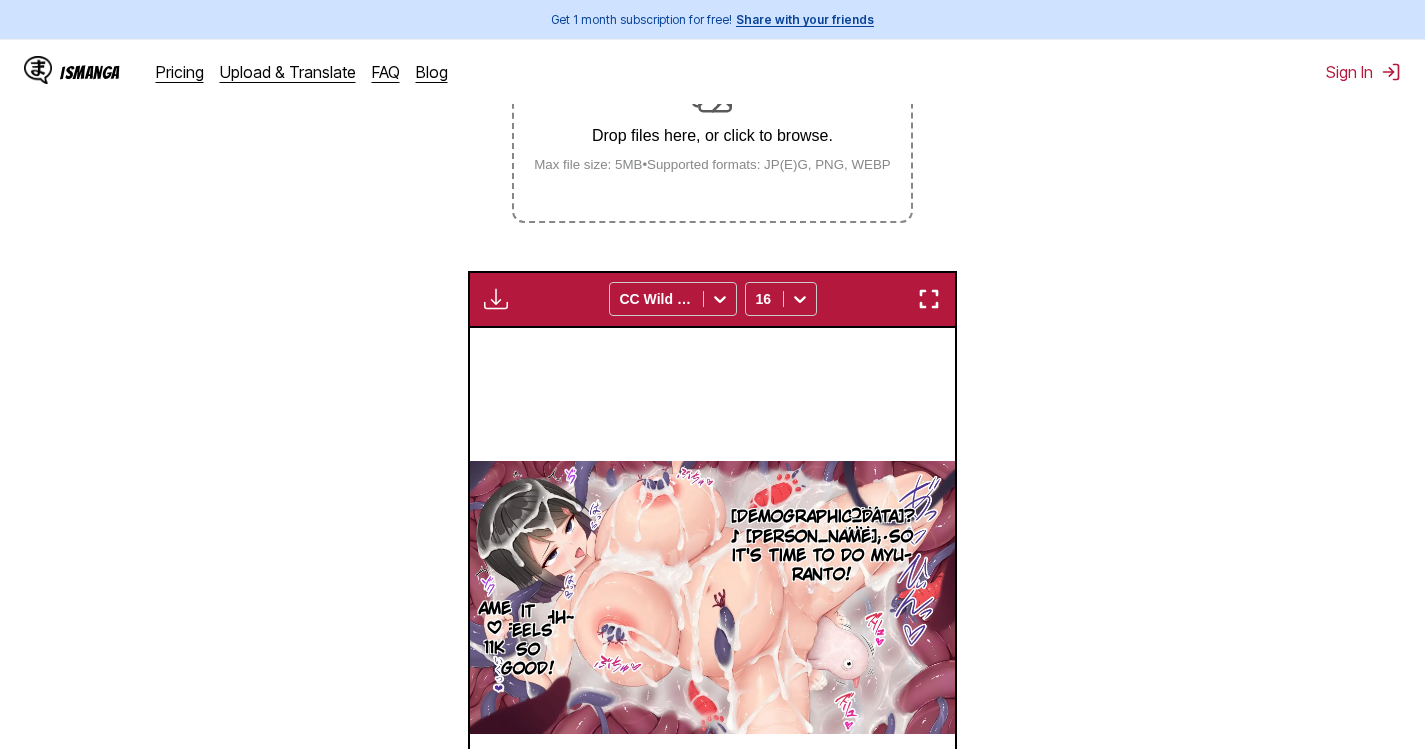 click at bounding box center [929, 299] 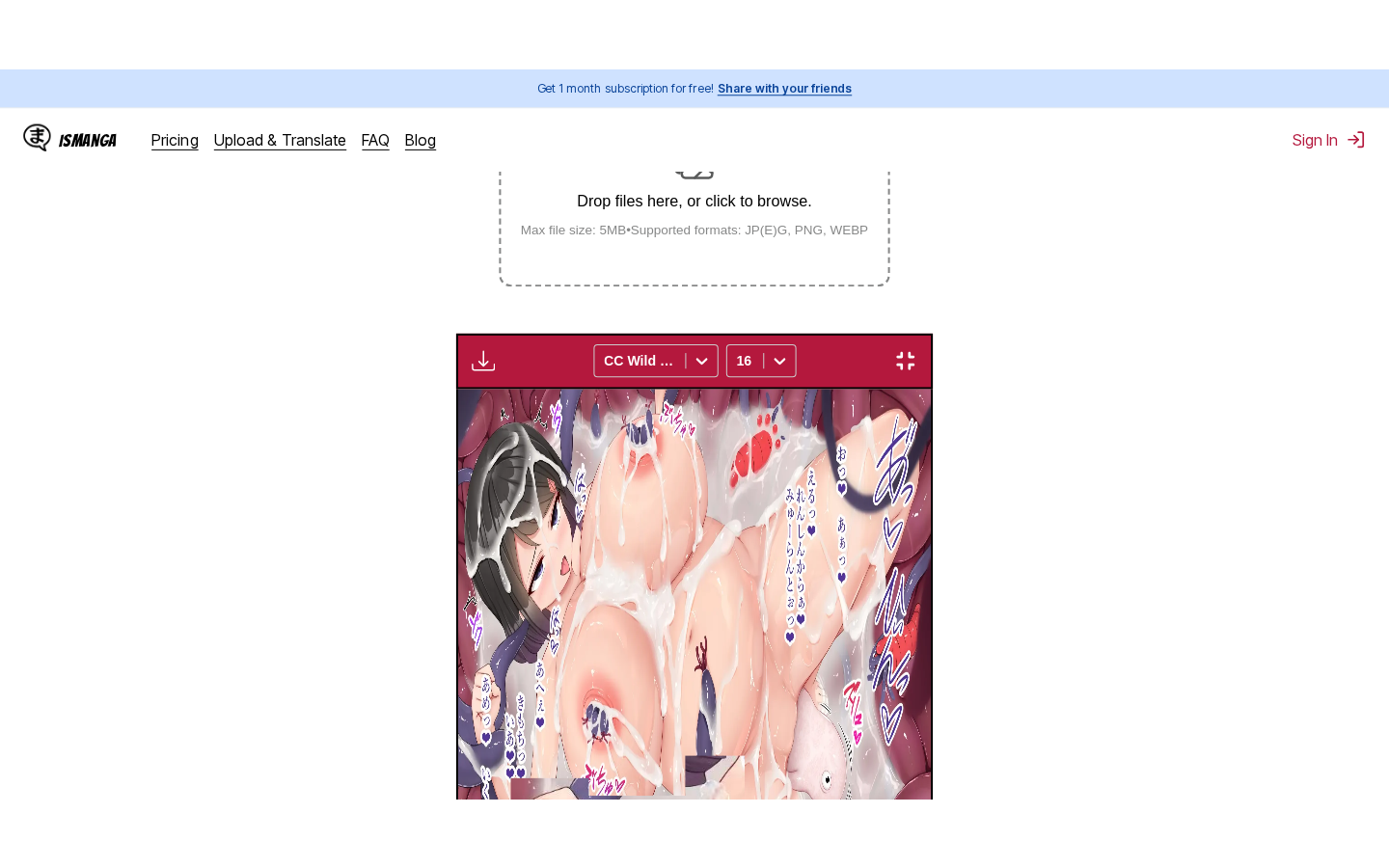 scroll, scrollTop: 220, scrollLeft: 0, axis: vertical 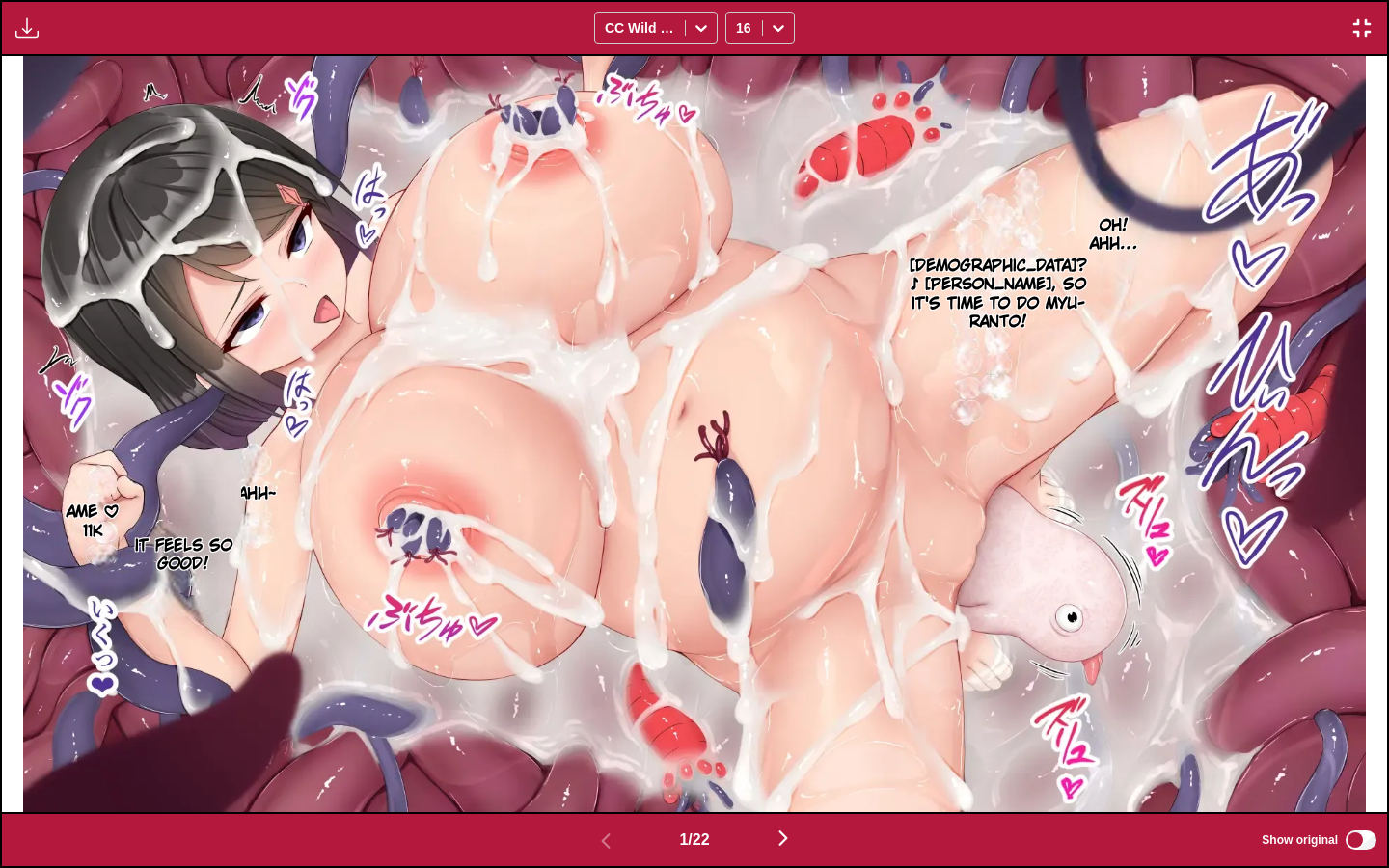 type 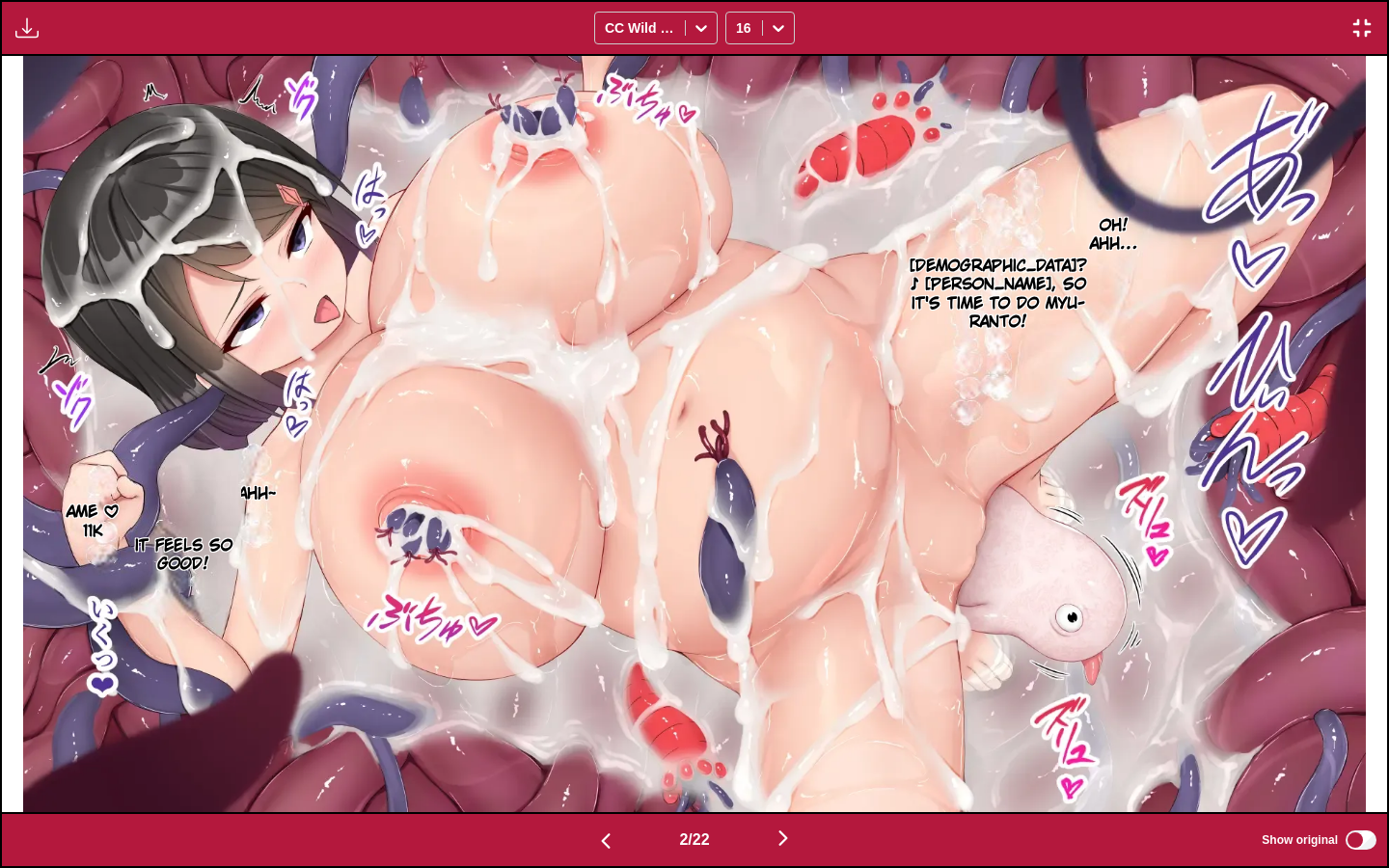 scroll, scrollTop: 0, scrollLeft: 1385, axis: horizontal 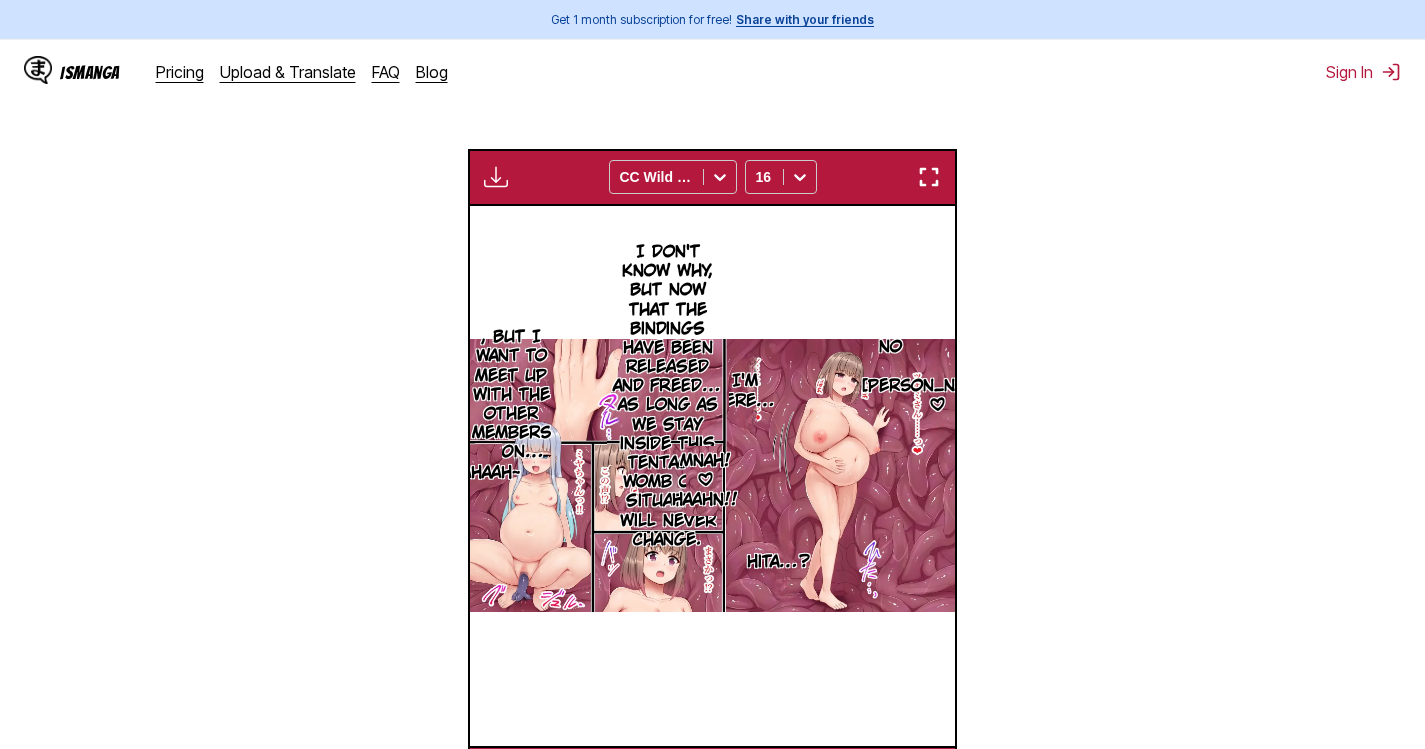 click at bounding box center (929, 177) 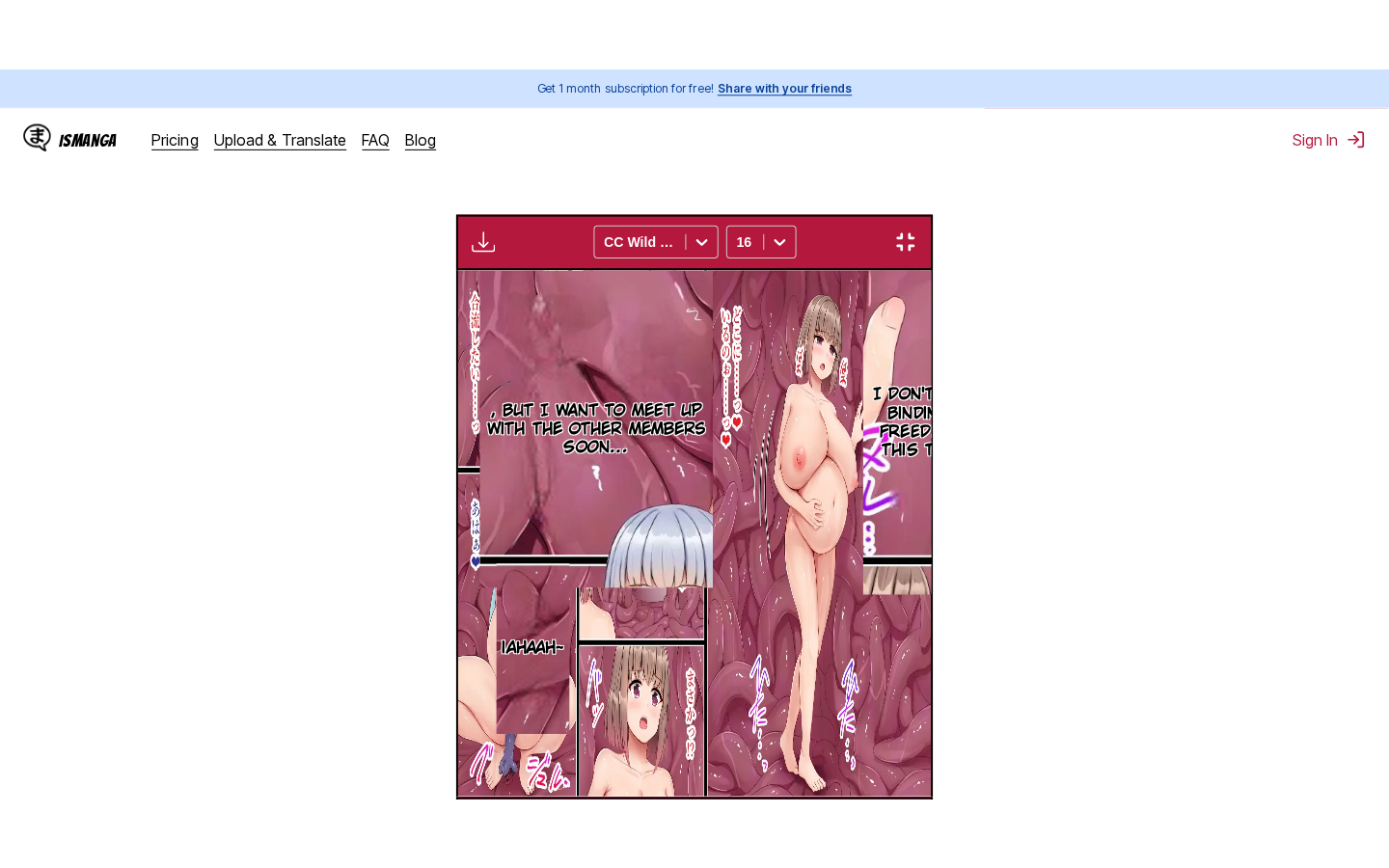 scroll, scrollTop: 220, scrollLeft: 0, axis: vertical 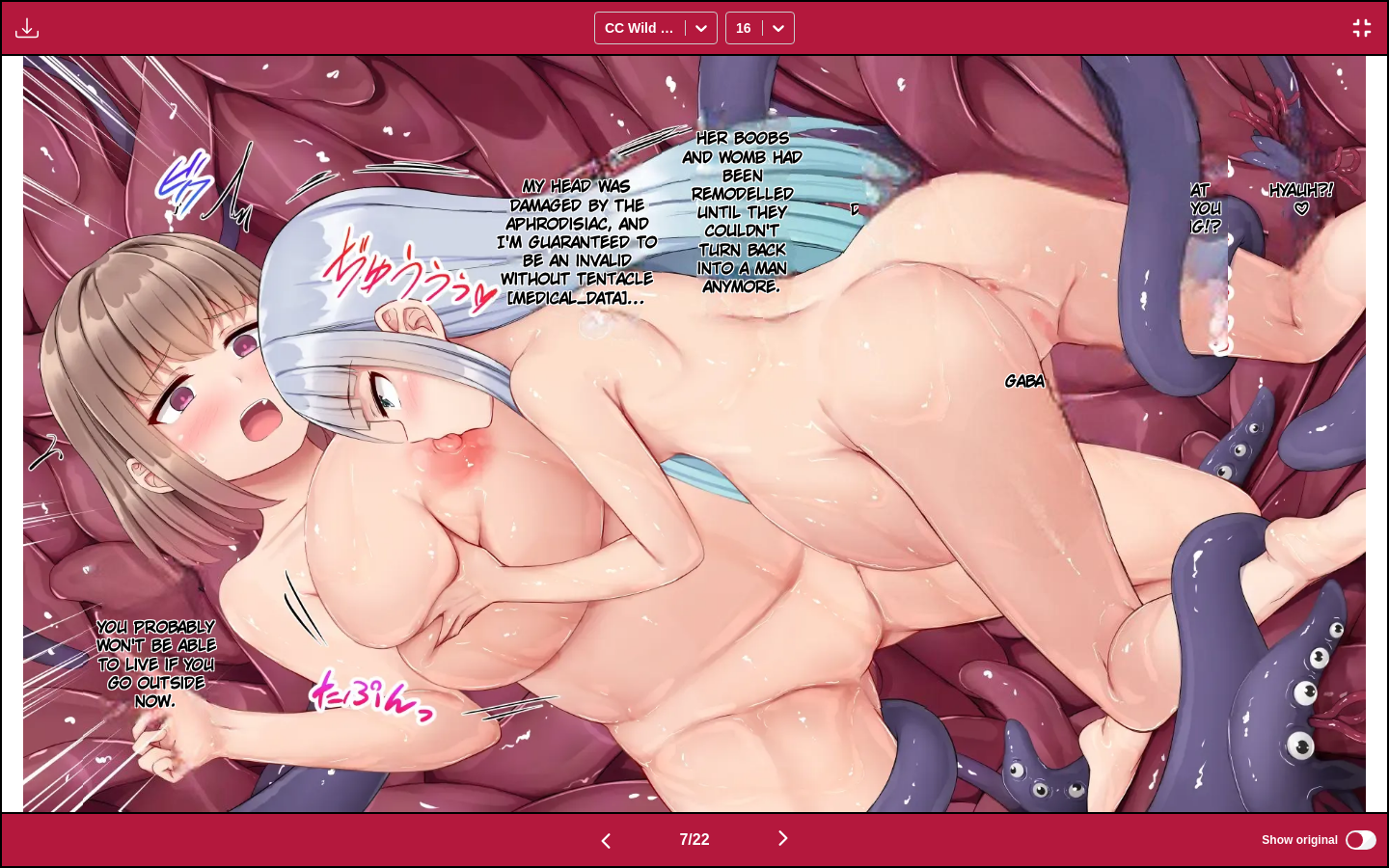 click on "What are you doing!?" at bounding box center (1188, 210) 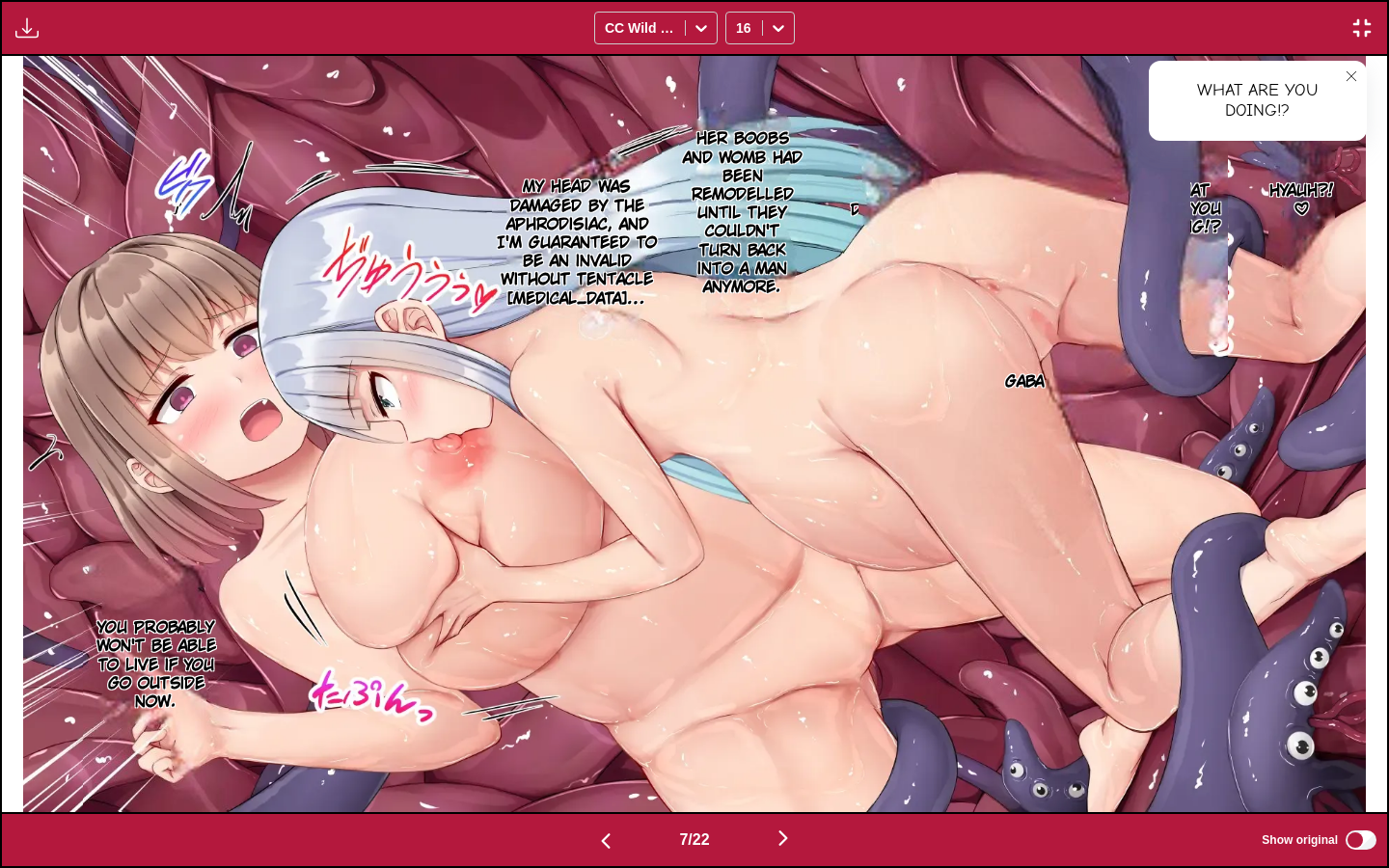 click 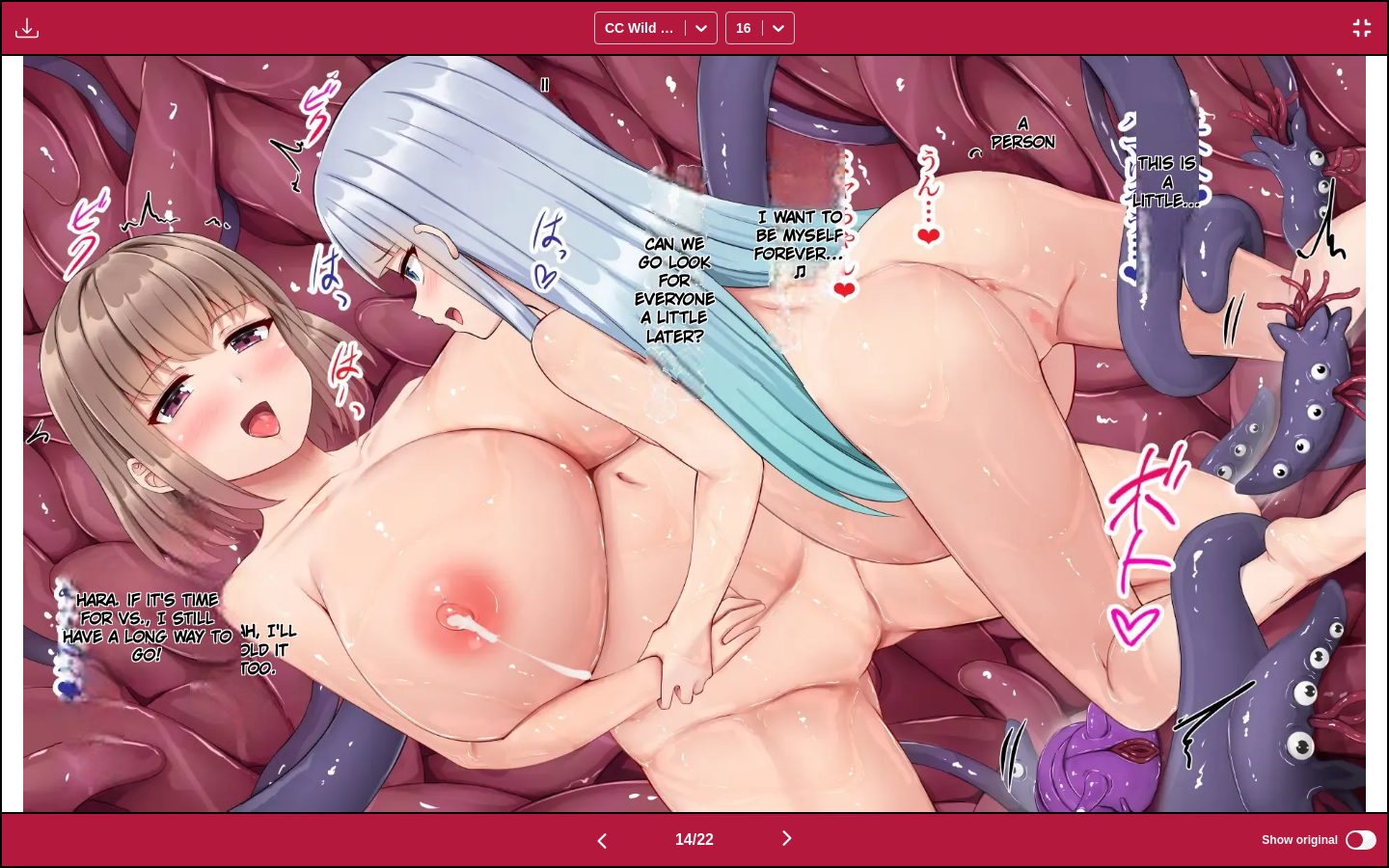 scroll, scrollTop: 0, scrollLeft: 19392, axis: horizontal 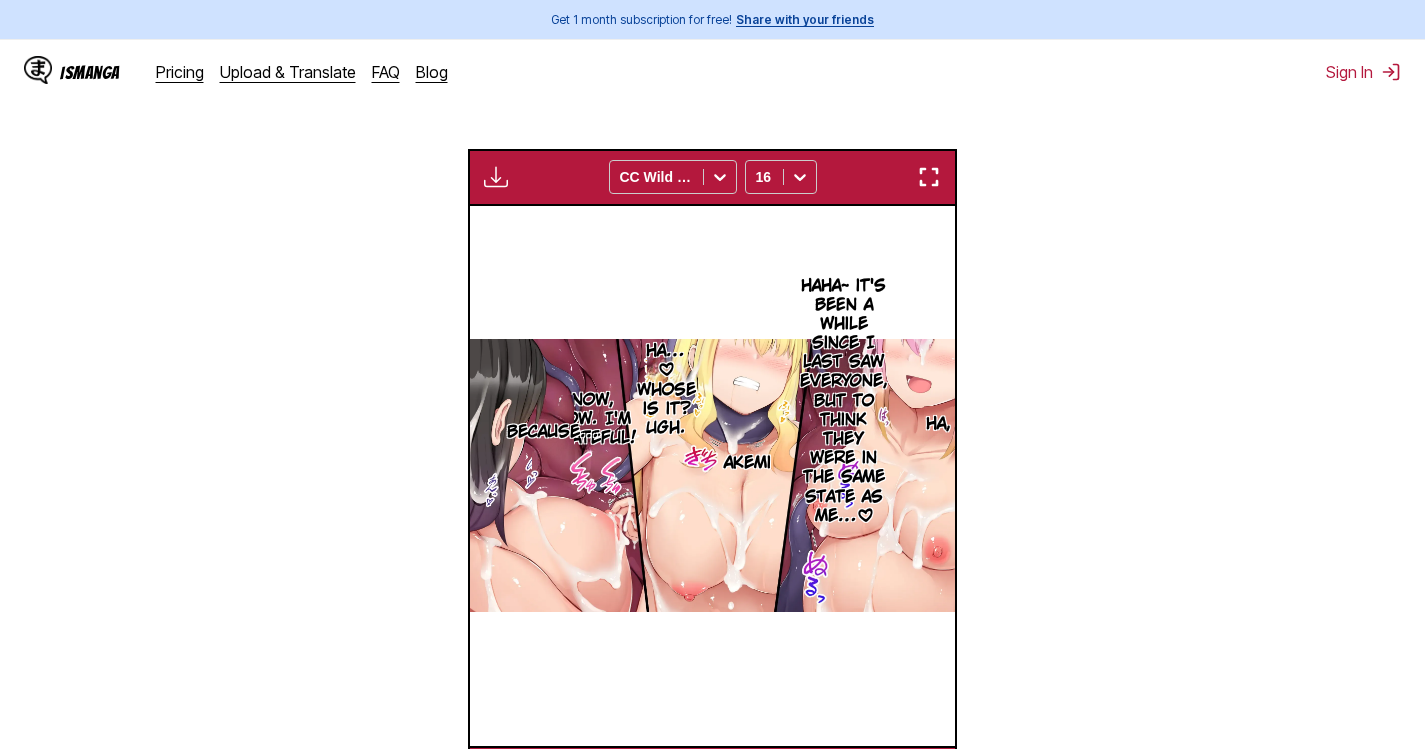 click at bounding box center [929, 177] 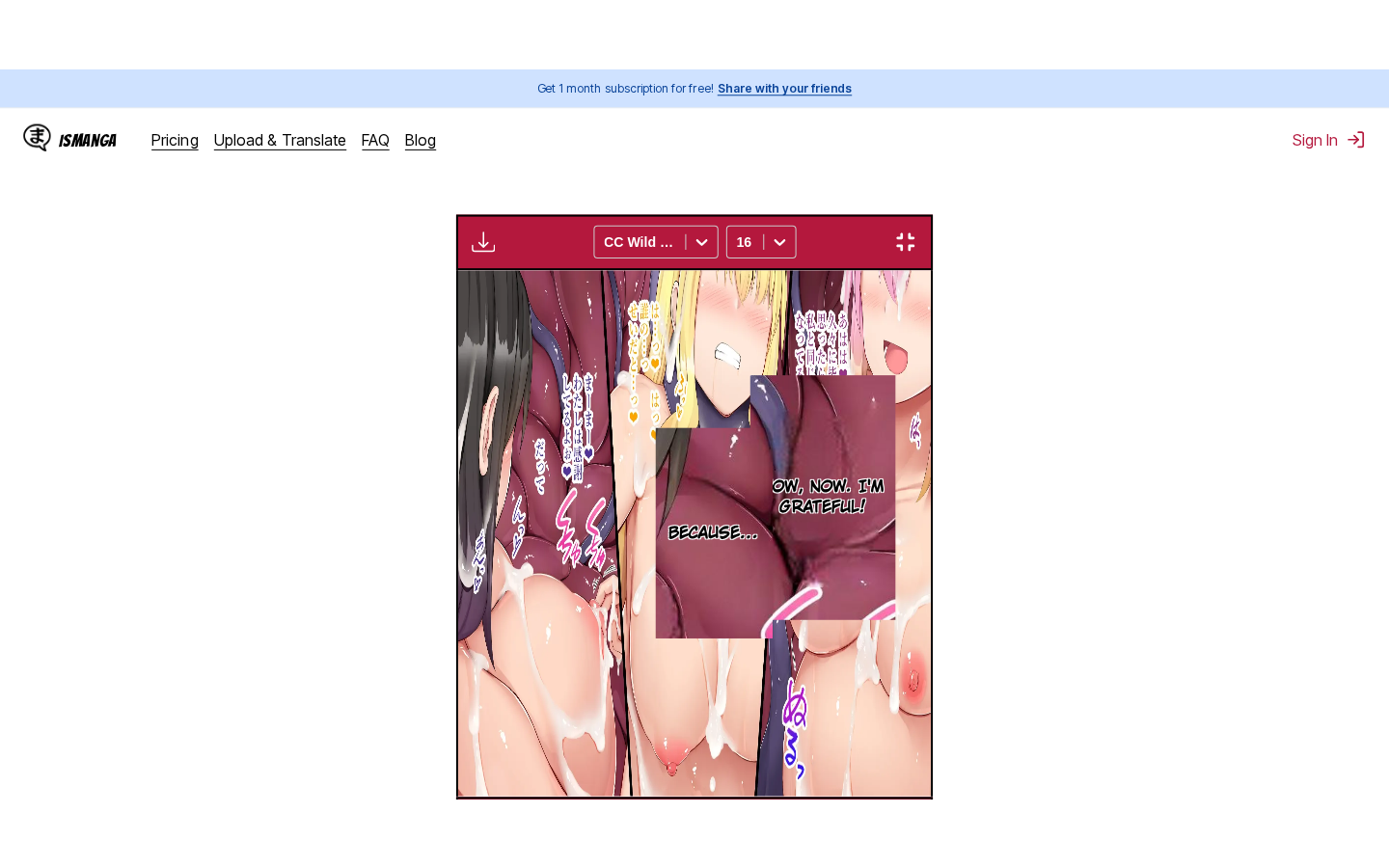 scroll, scrollTop: 220, scrollLeft: 0, axis: vertical 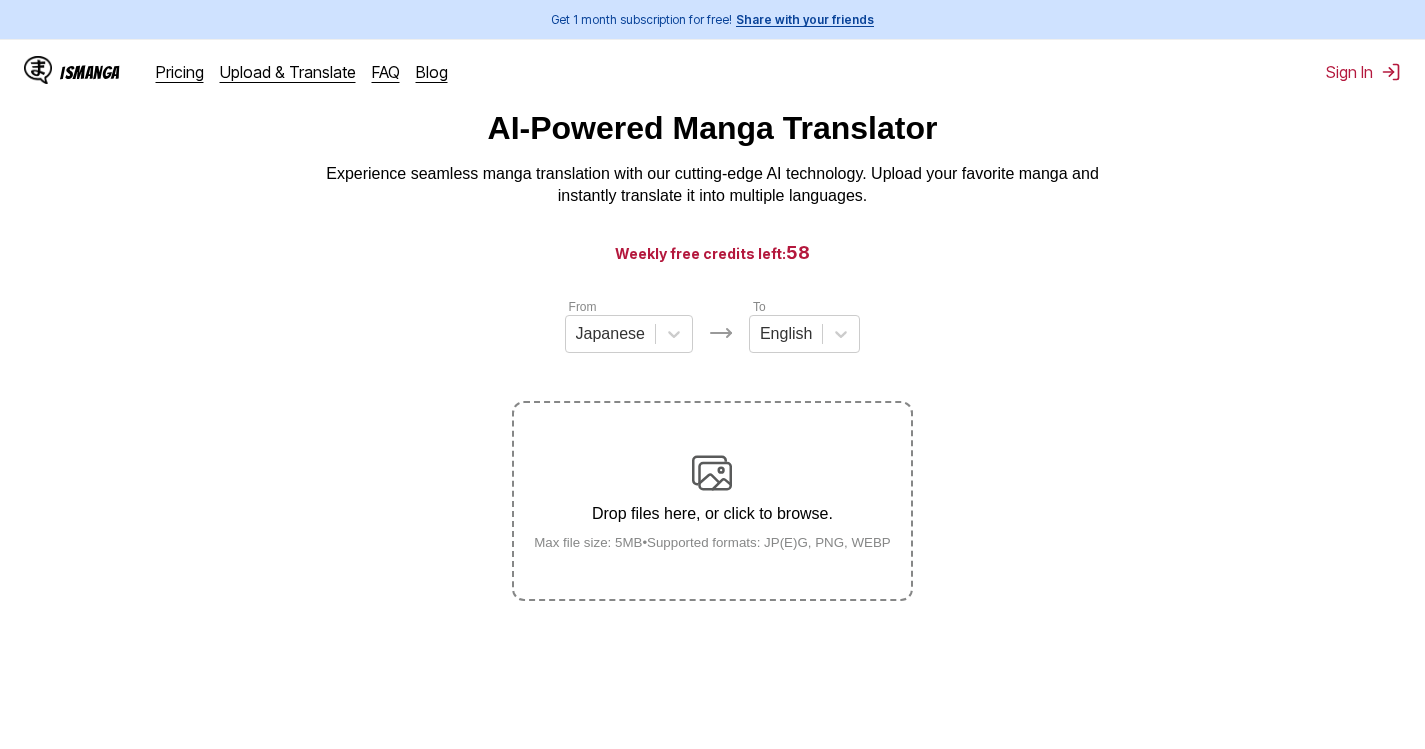 click on "Drop files here, or click to browse. Max file size: 5MB  •  Supported formats: JP(E)G, PNG, WEBP" at bounding box center (712, 501) 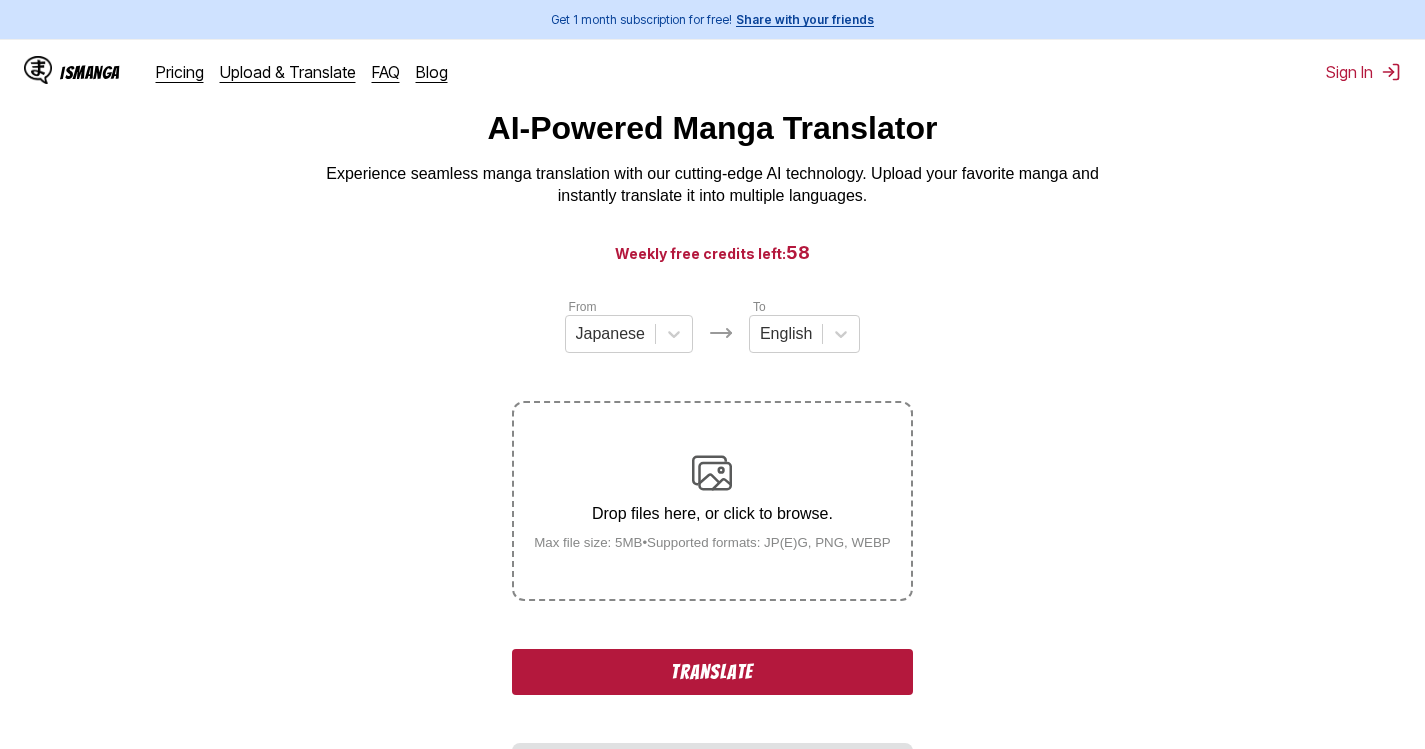 click on "Translate" at bounding box center [712, 672] 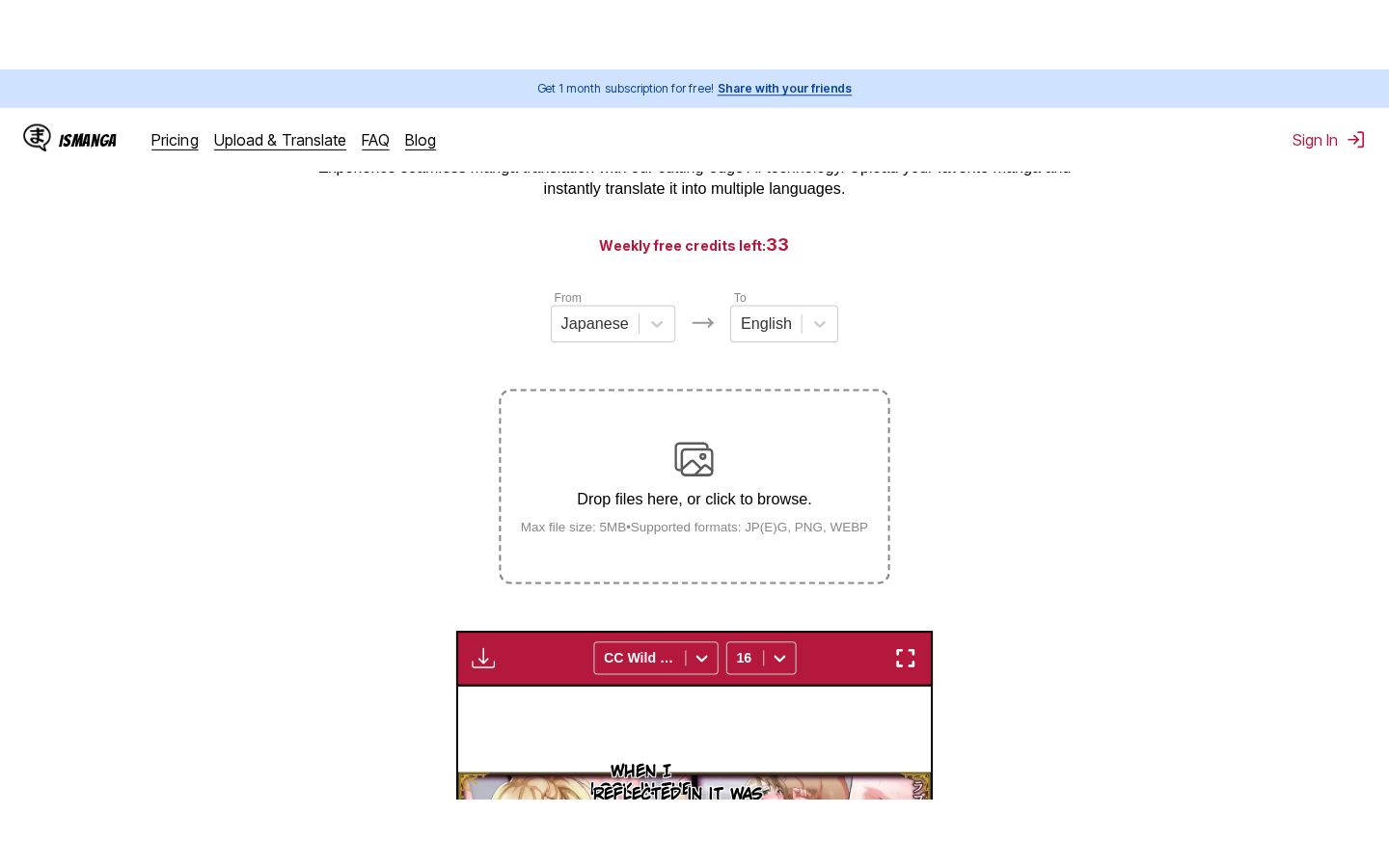 scroll, scrollTop: 96, scrollLeft: 0, axis: vertical 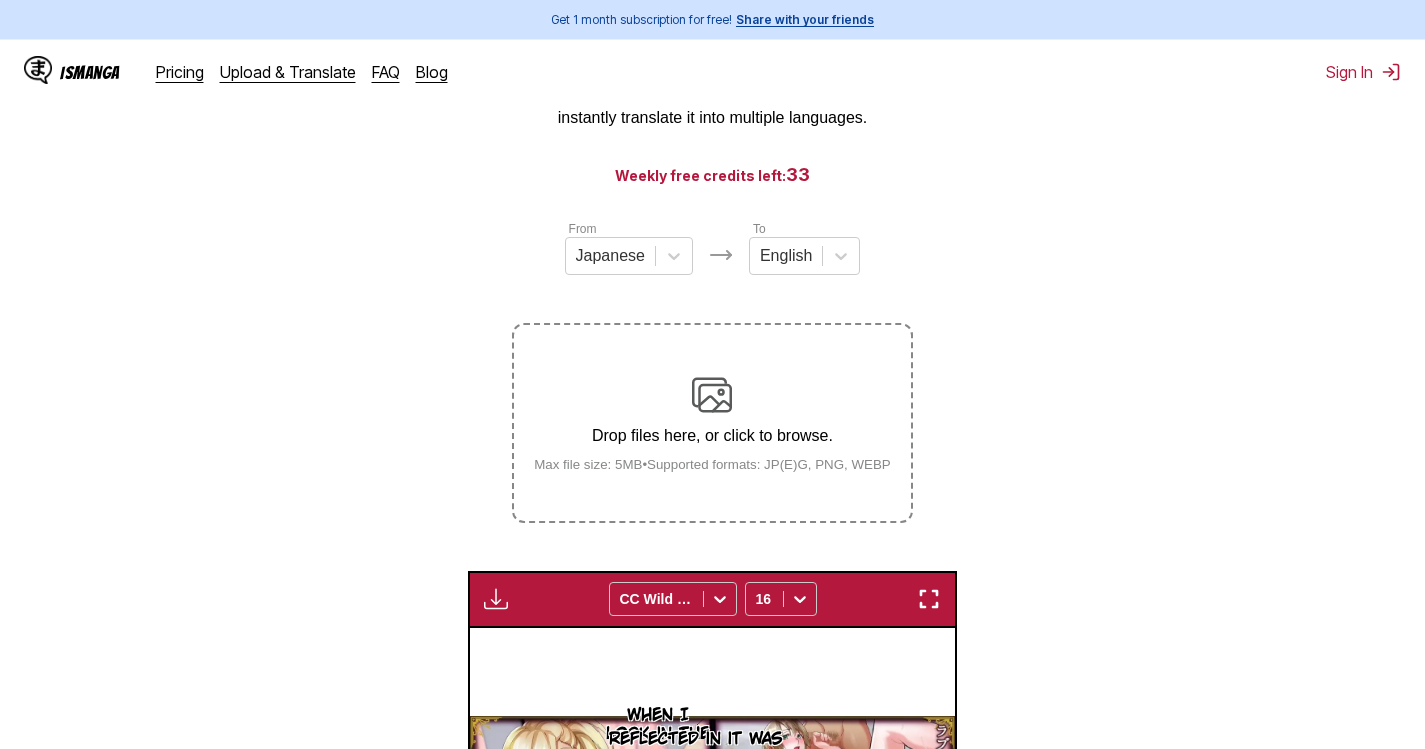 click at bounding box center (929, 599) 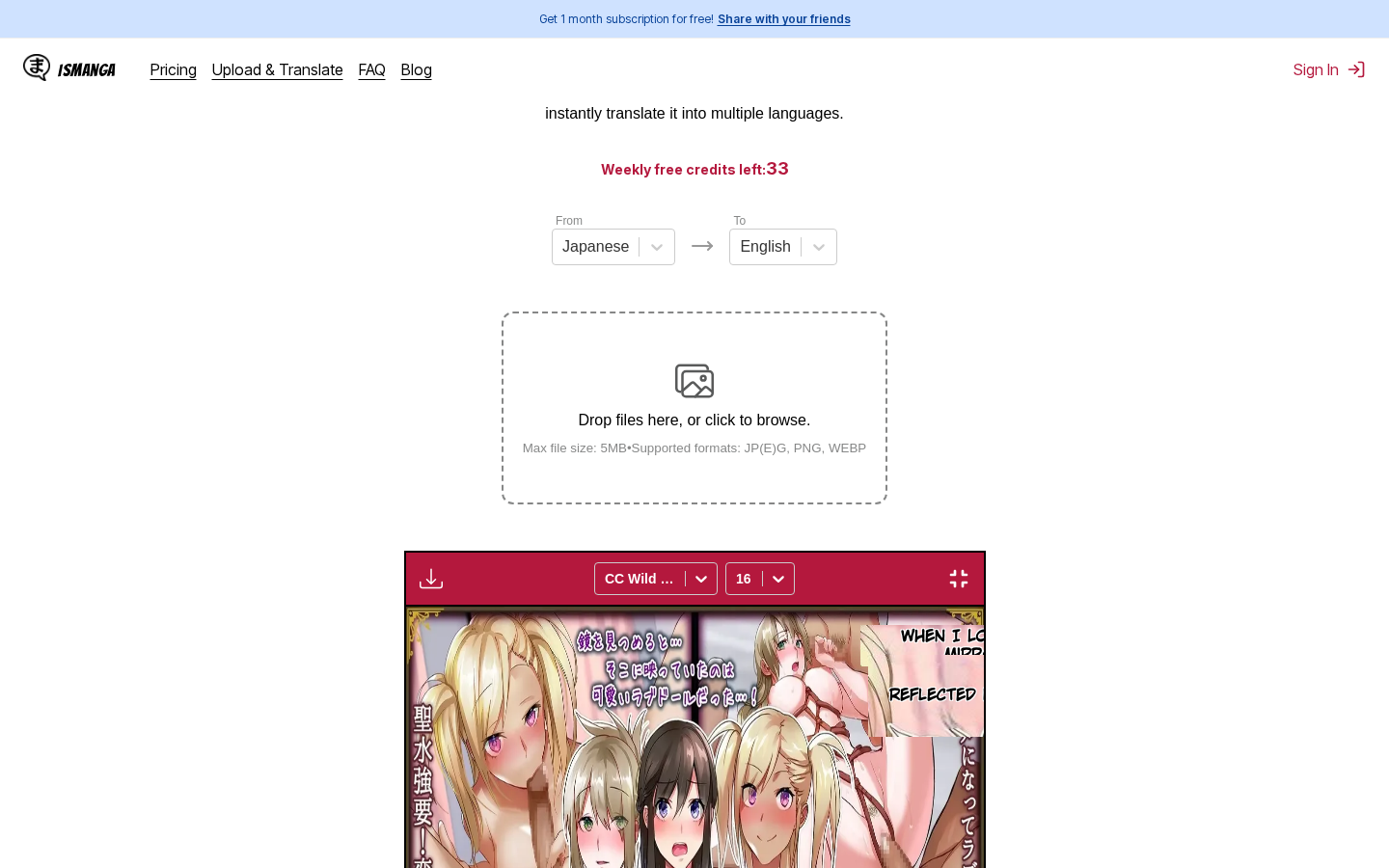 type 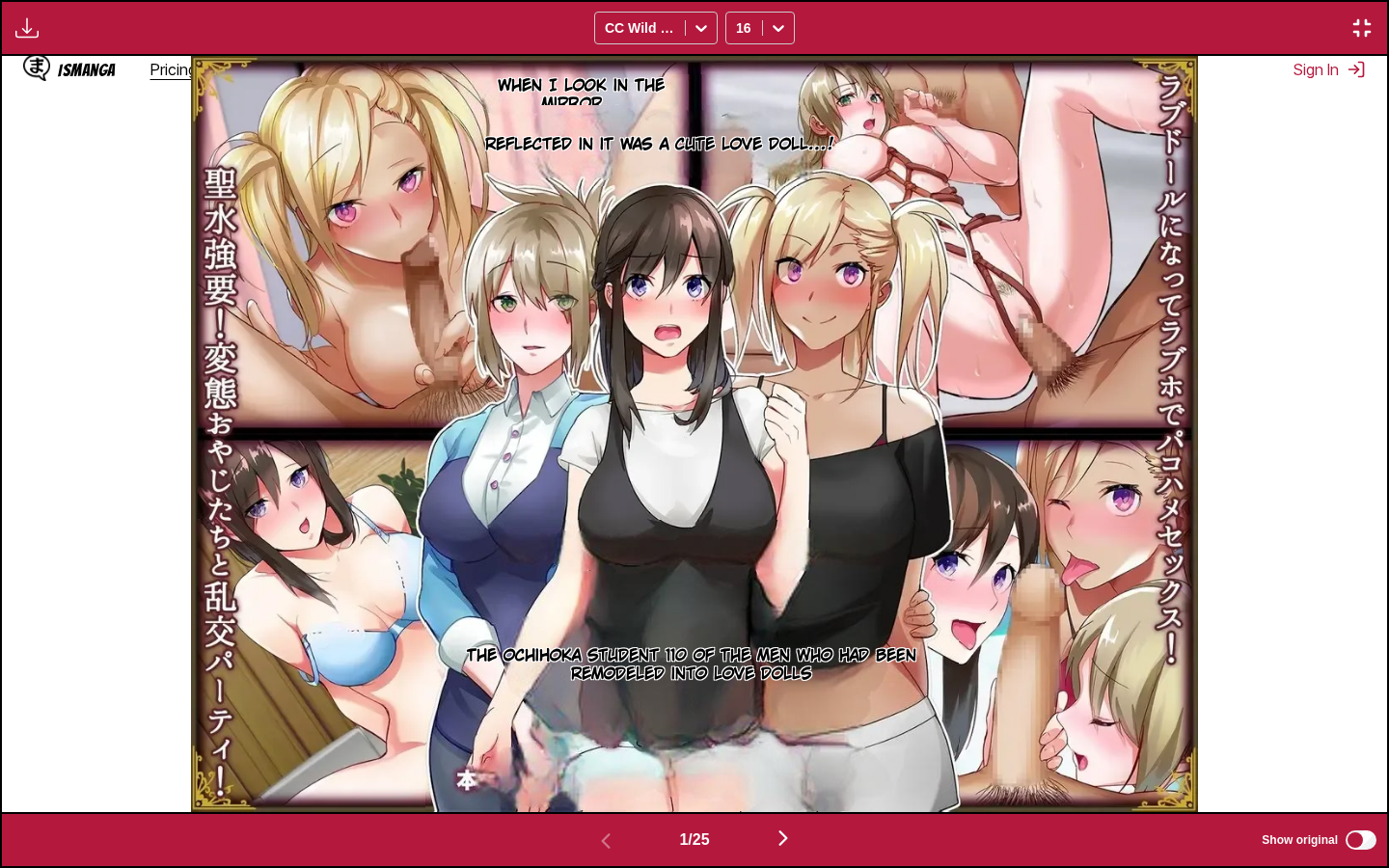 scroll, scrollTop: 0, scrollLeft: 1385, axis: horizontal 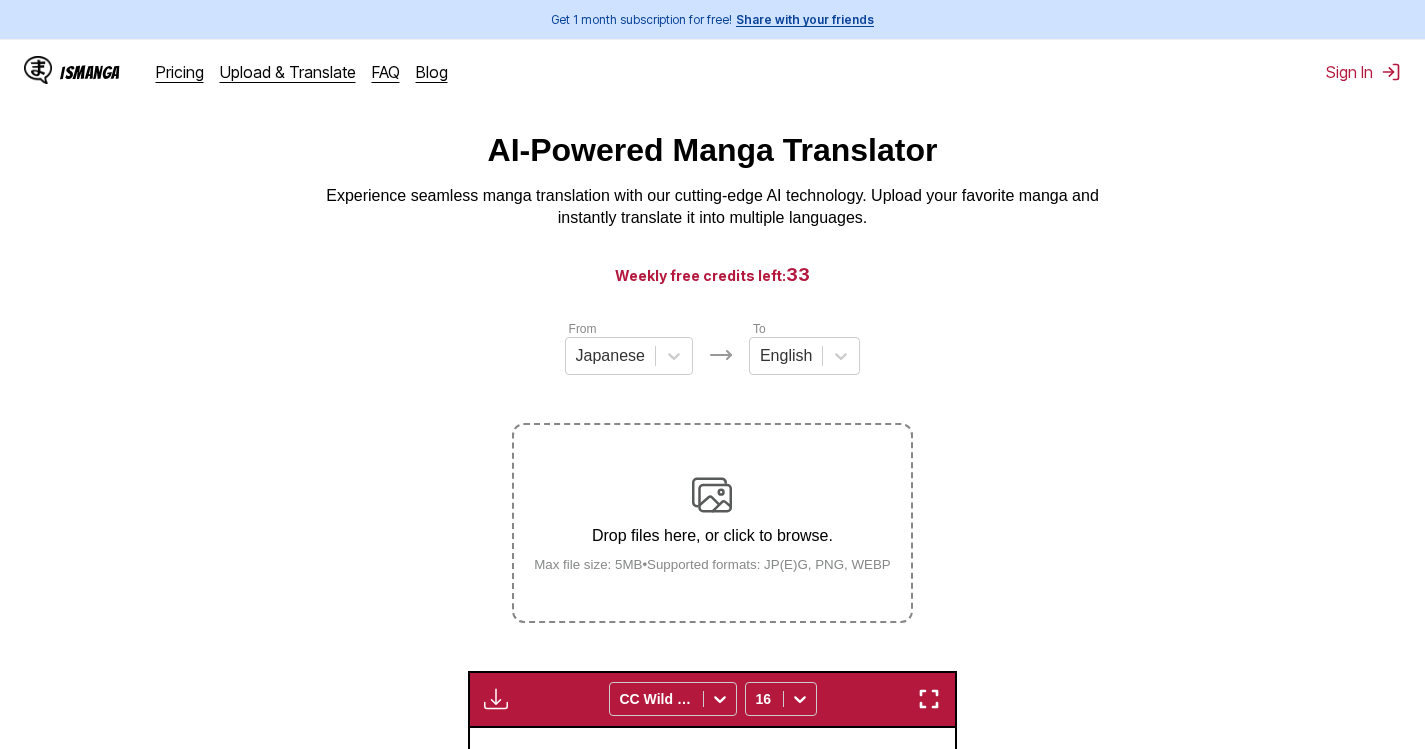 click on "Drop files here, or click to browse. Max file size: 5MB  •  Supported formats: JP(E)G, PNG, WEBP" at bounding box center [712, 523] 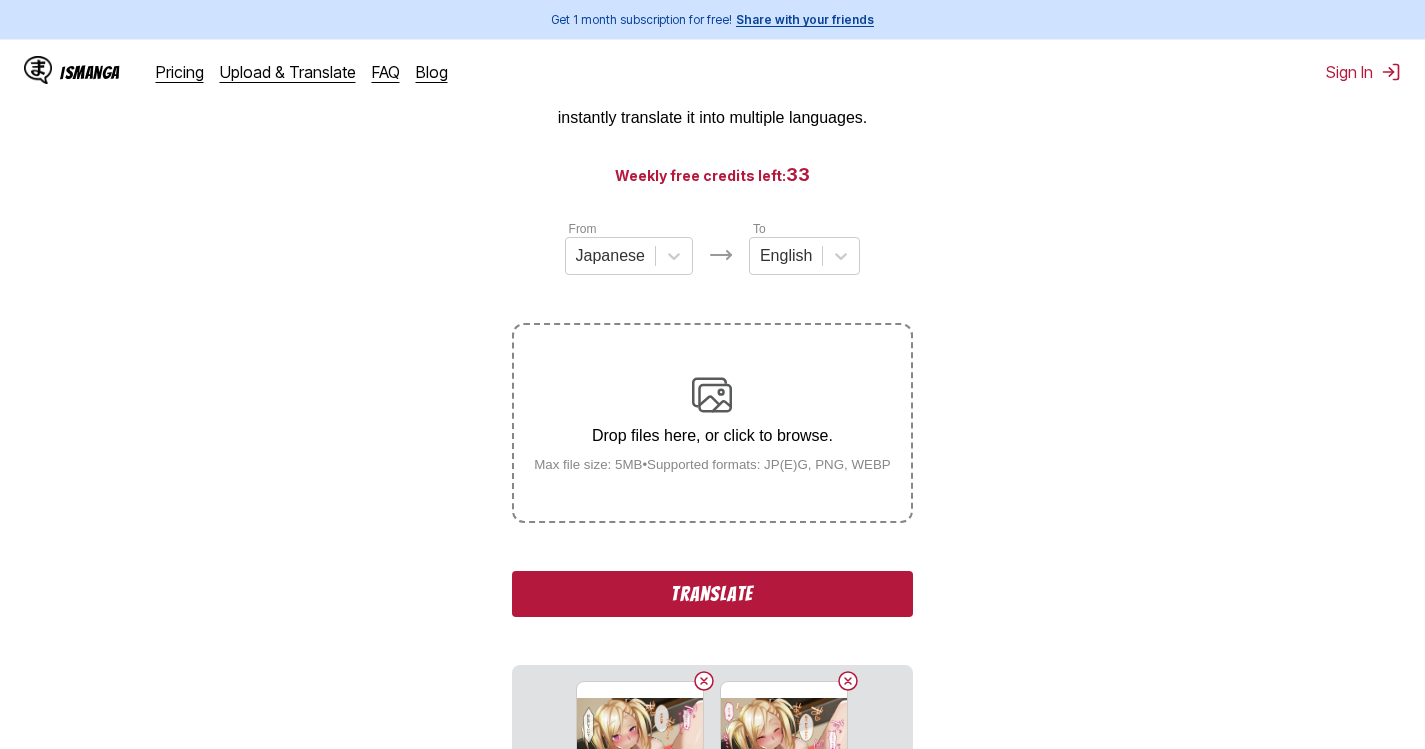 scroll, scrollTop: 200, scrollLeft: 0, axis: vertical 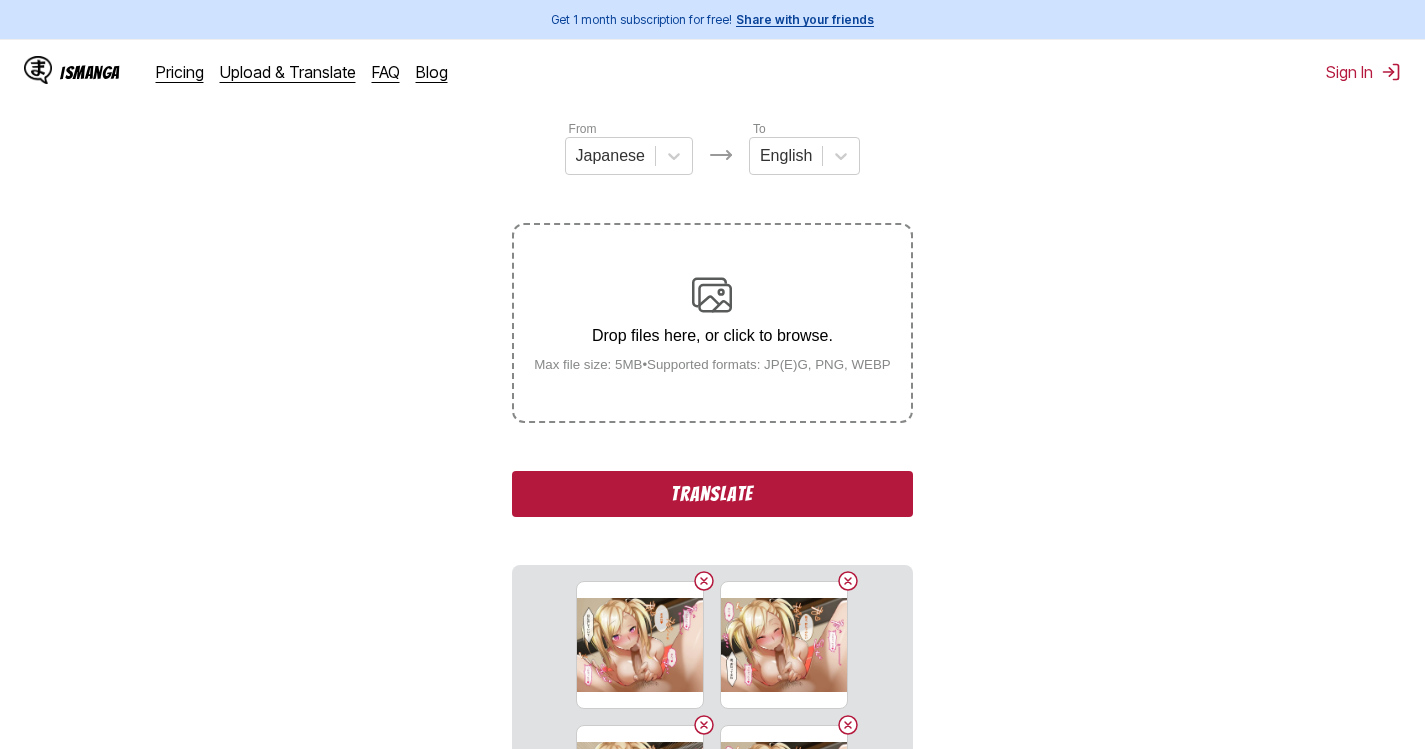 click on "Translate" at bounding box center [712, 494] 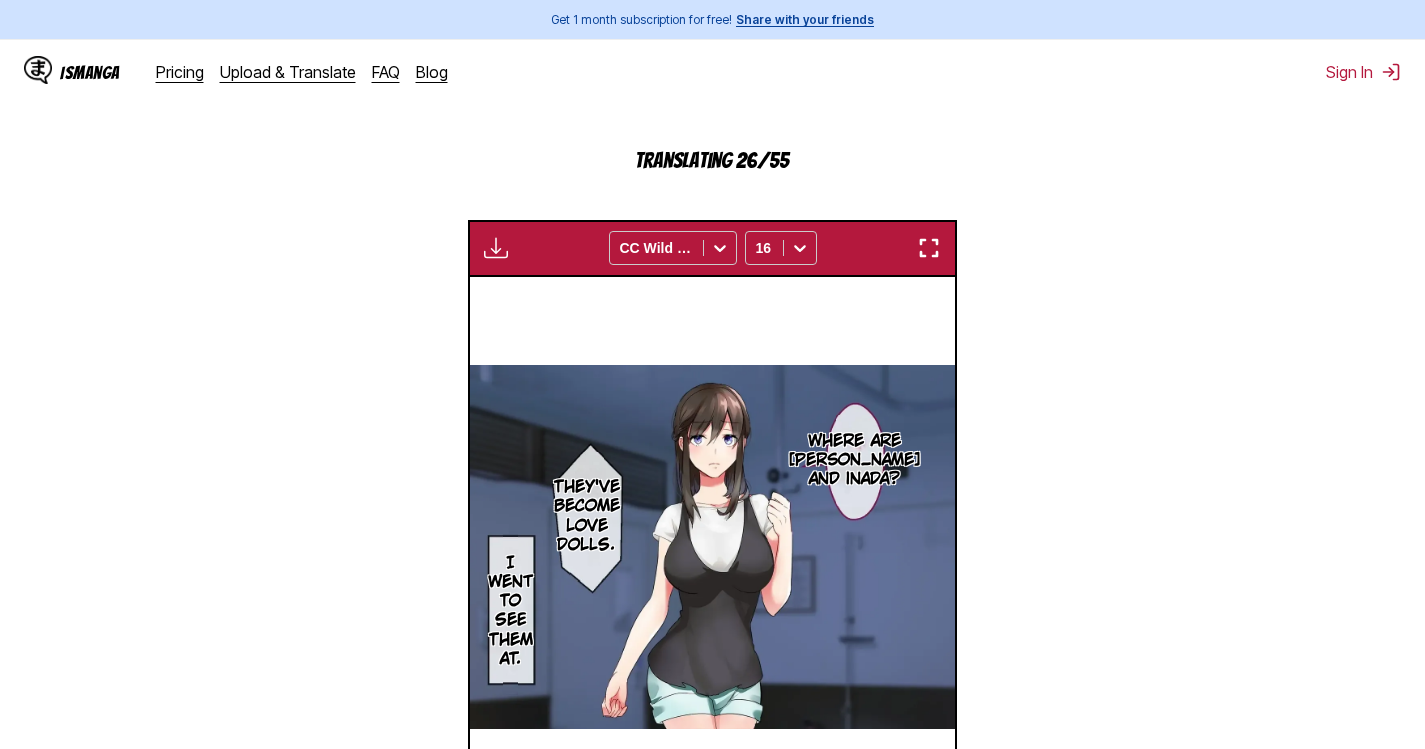 scroll, scrollTop: 535, scrollLeft: 0, axis: vertical 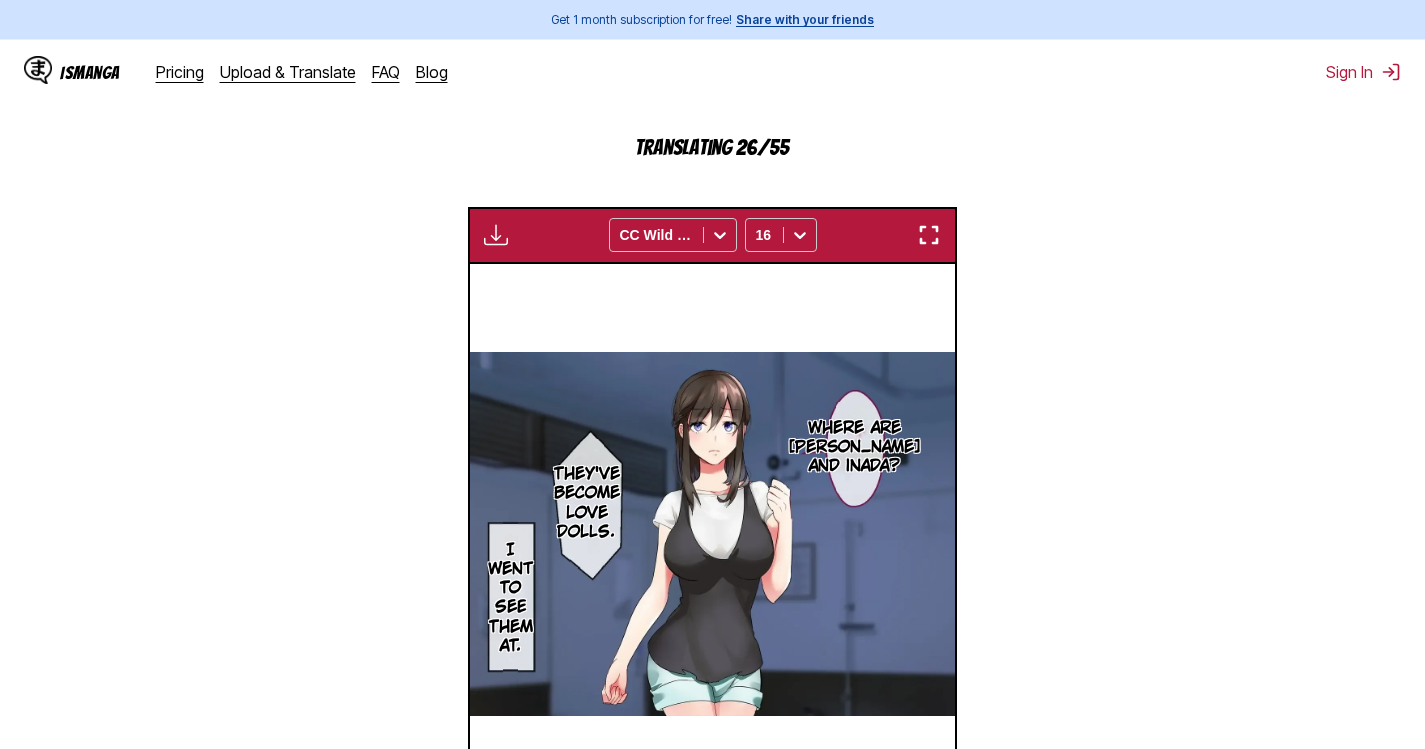 click at bounding box center [929, 235] 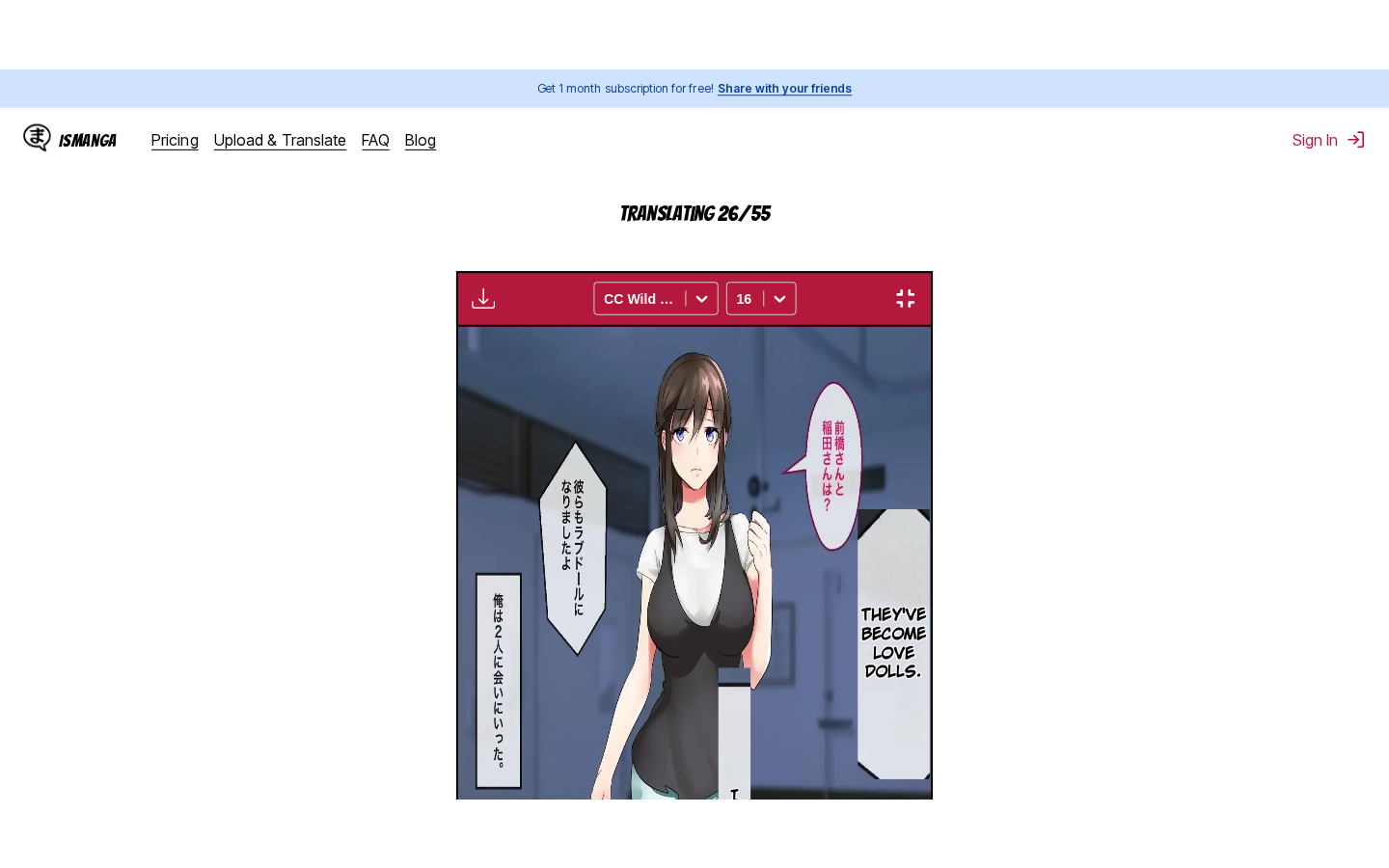 scroll, scrollTop: 220, scrollLeft: 0, axis: vertical 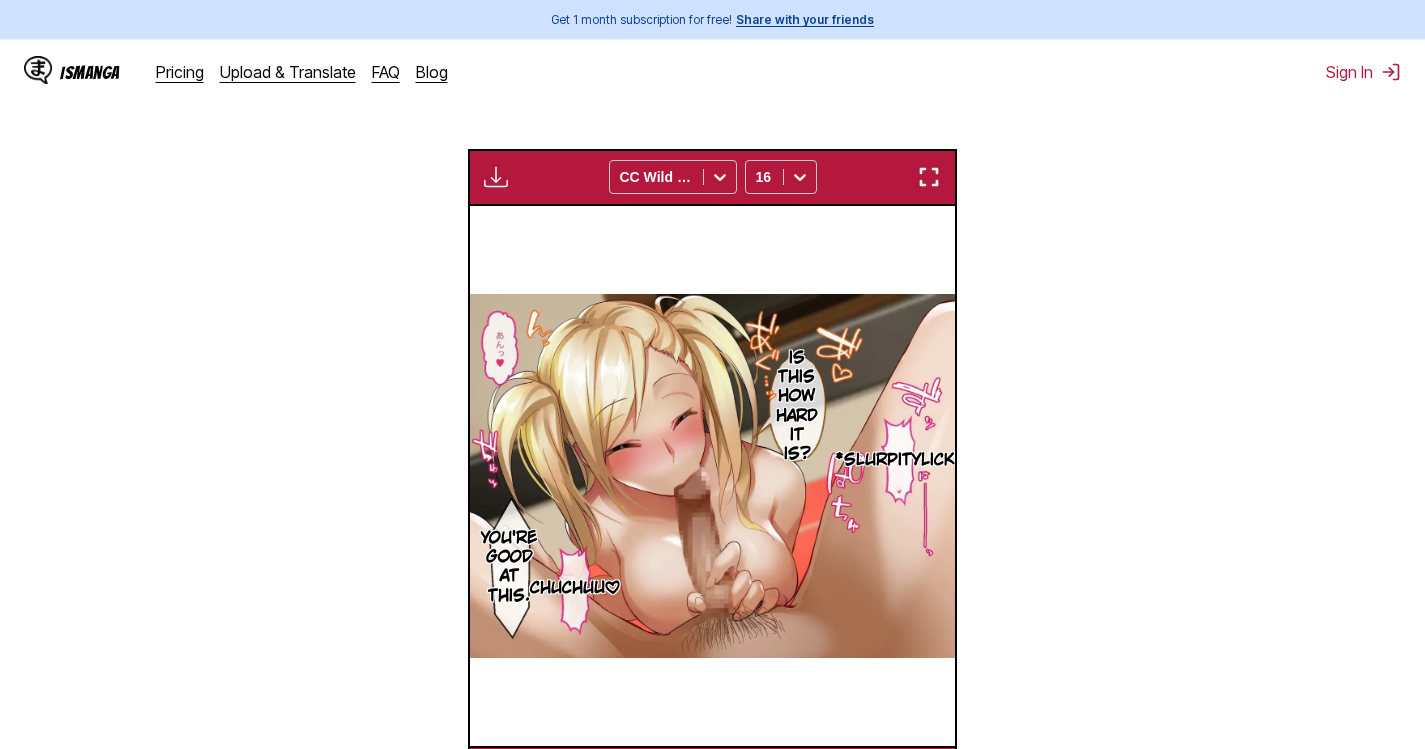 click on "Available for premium users only CC Wild Words 16" at bounding box center (713, 177) 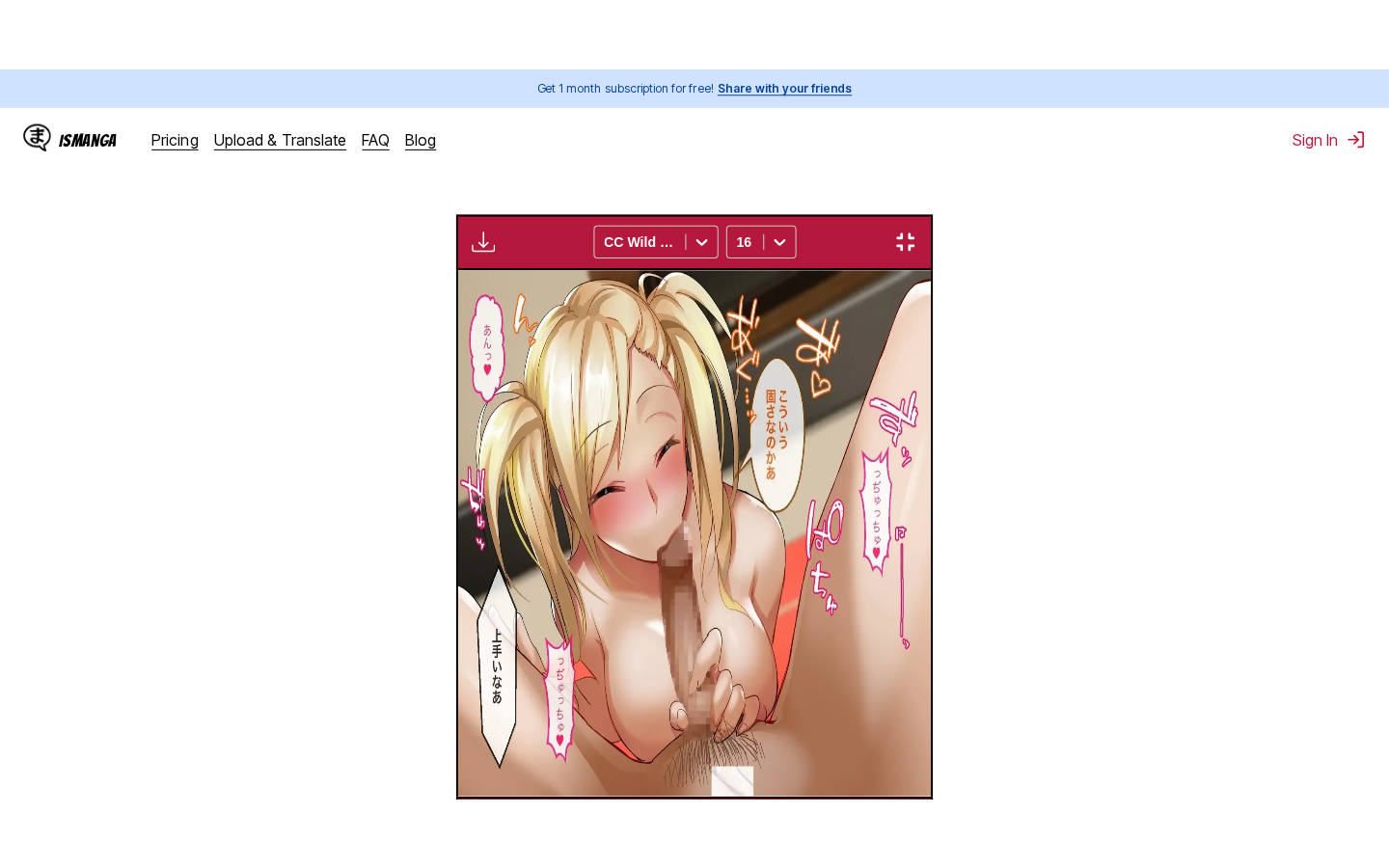 scroll, scrollTop: 220, scrollLeft: 0, axis: vertical 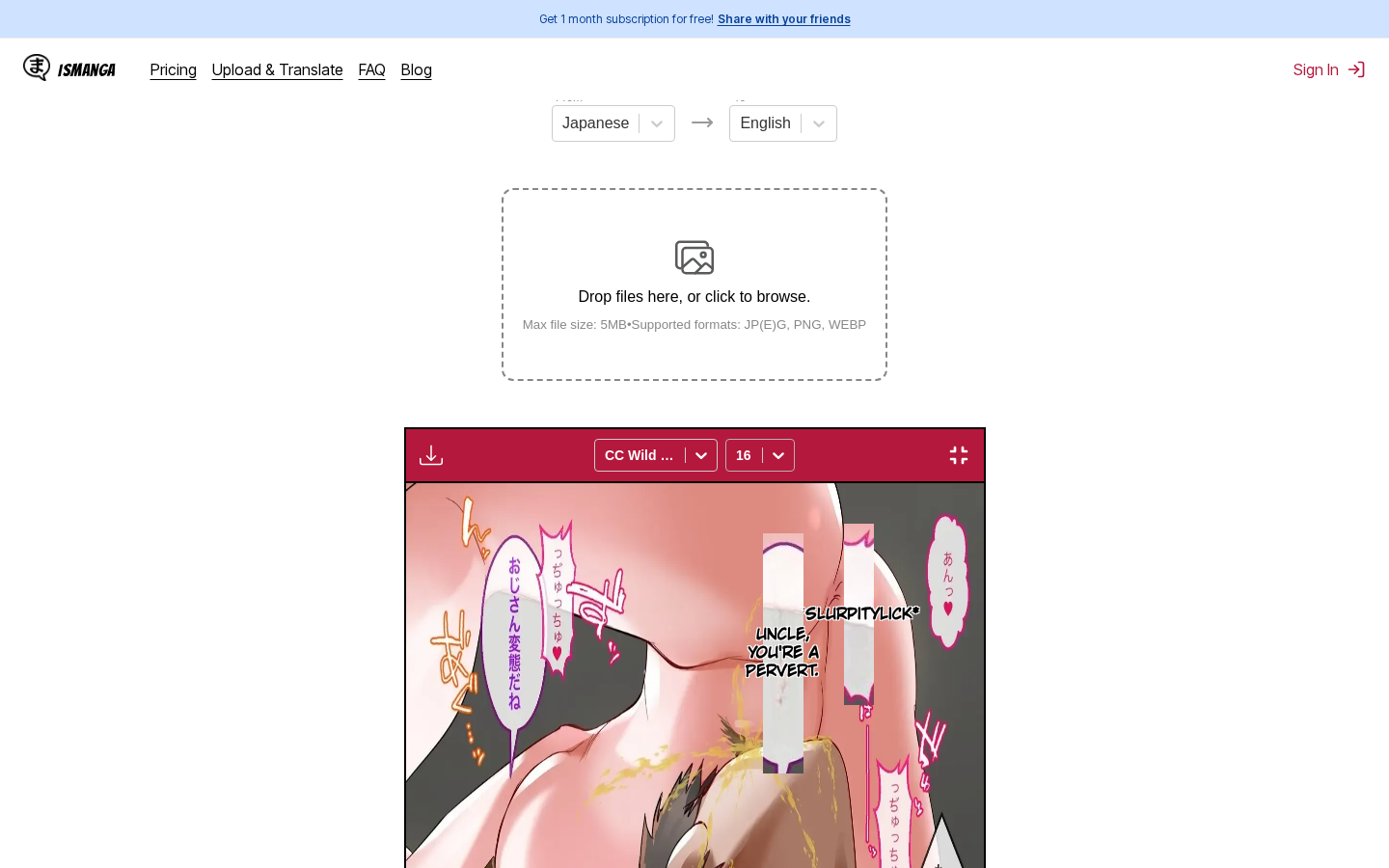 click 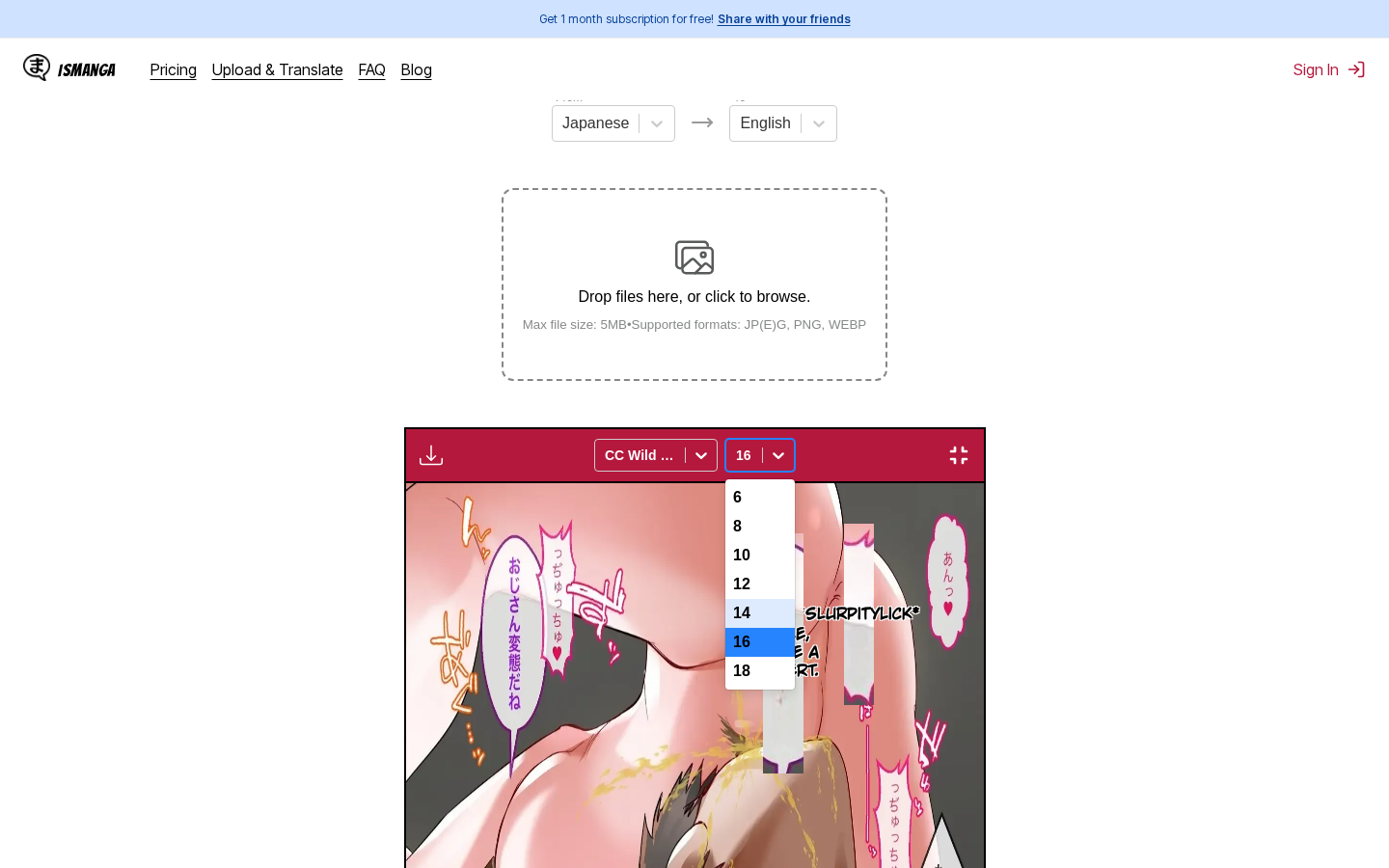 click on "14" at bounding box center (760, 613) 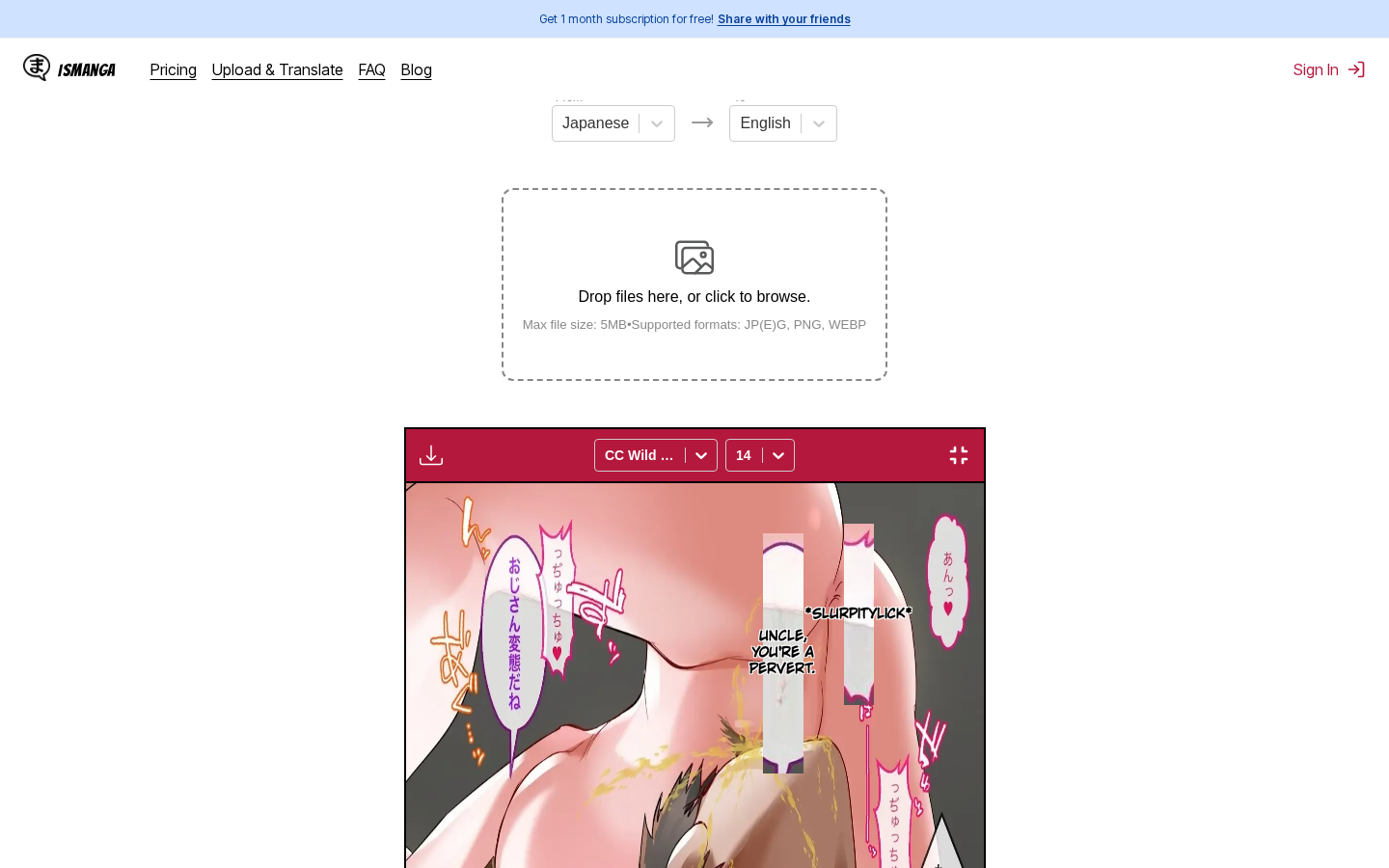 click on "I can」t take it anymore, either" at bounding box center (-6119, 678) 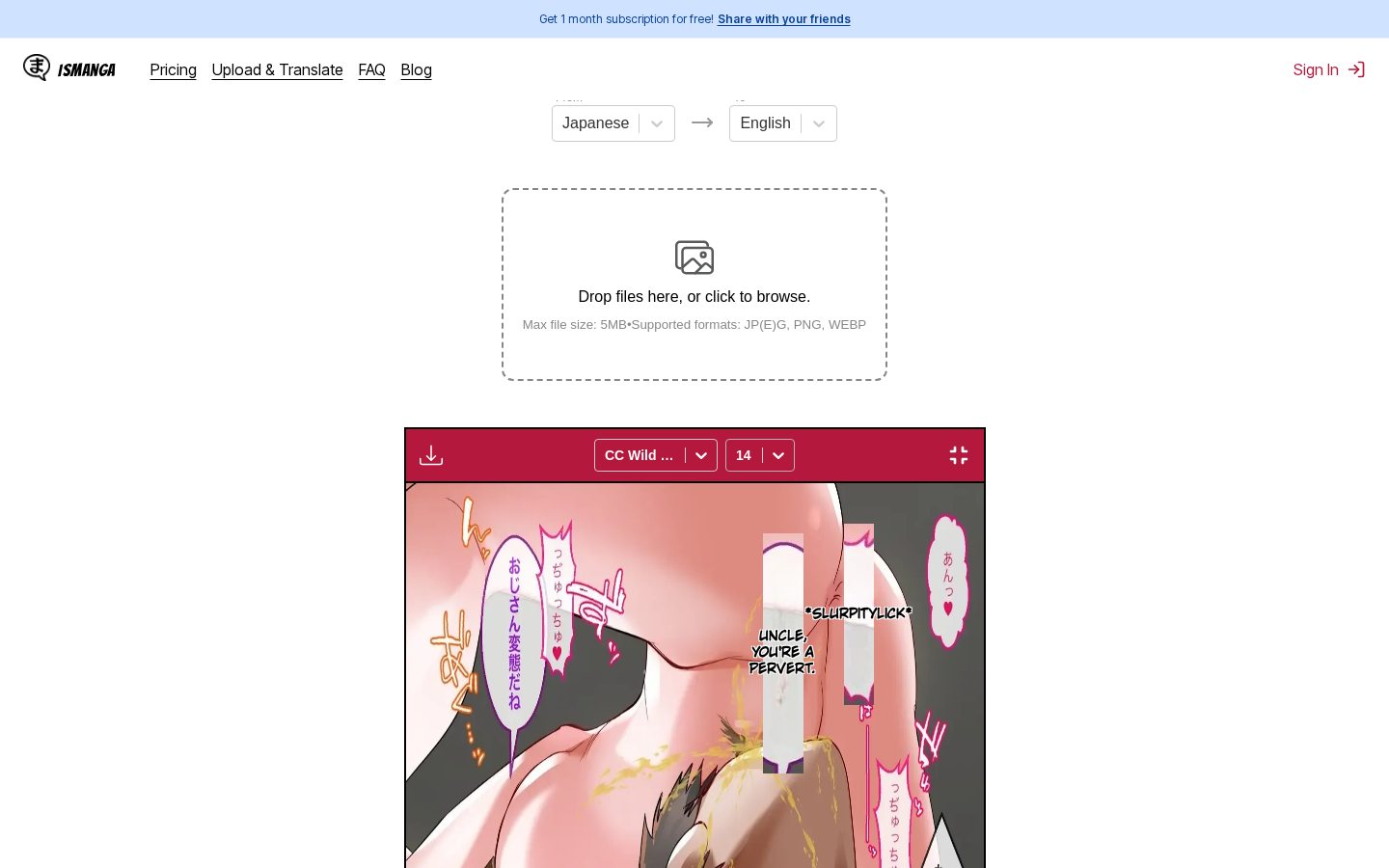 click 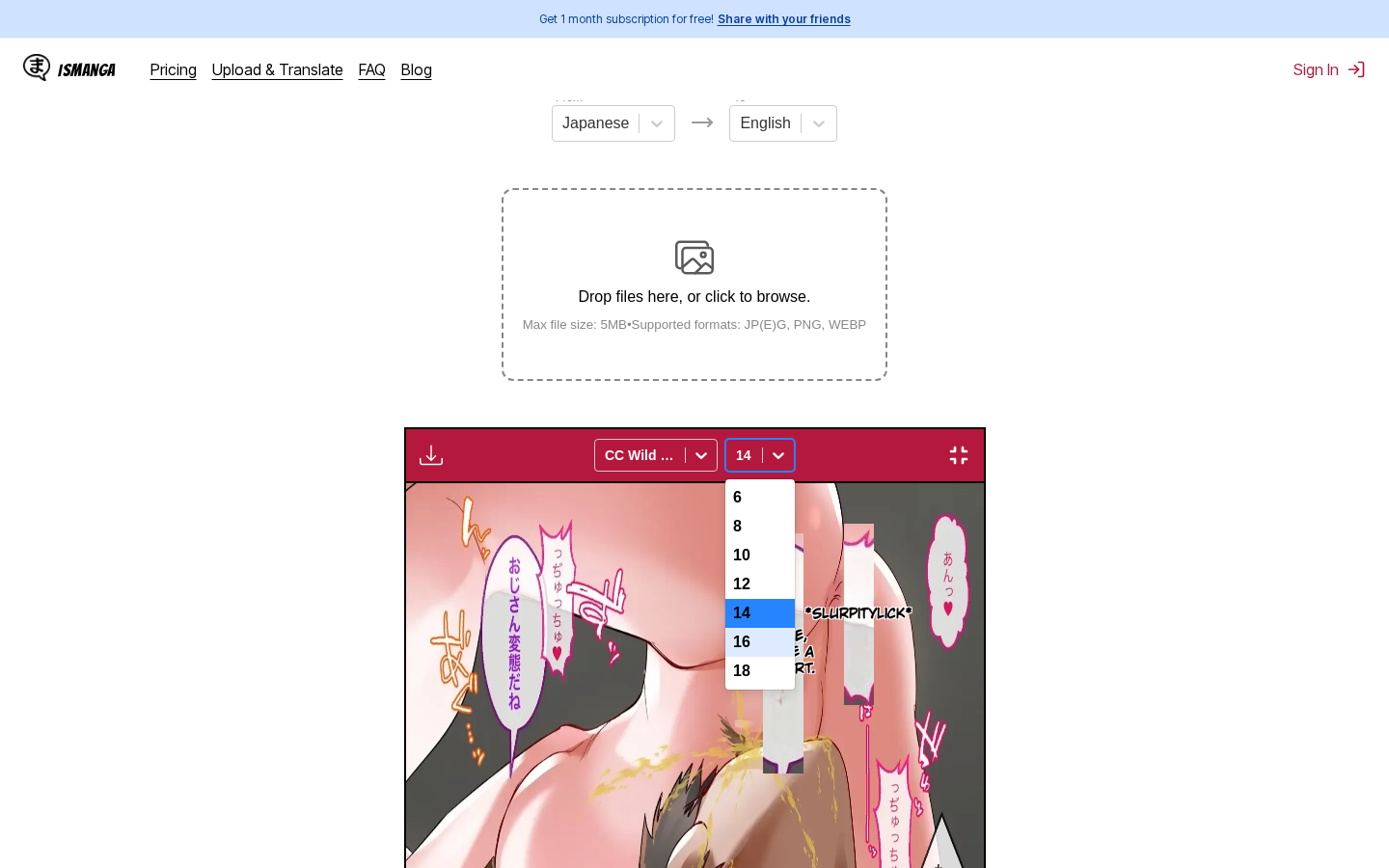 click on "16" at bounding box center (760, 642) 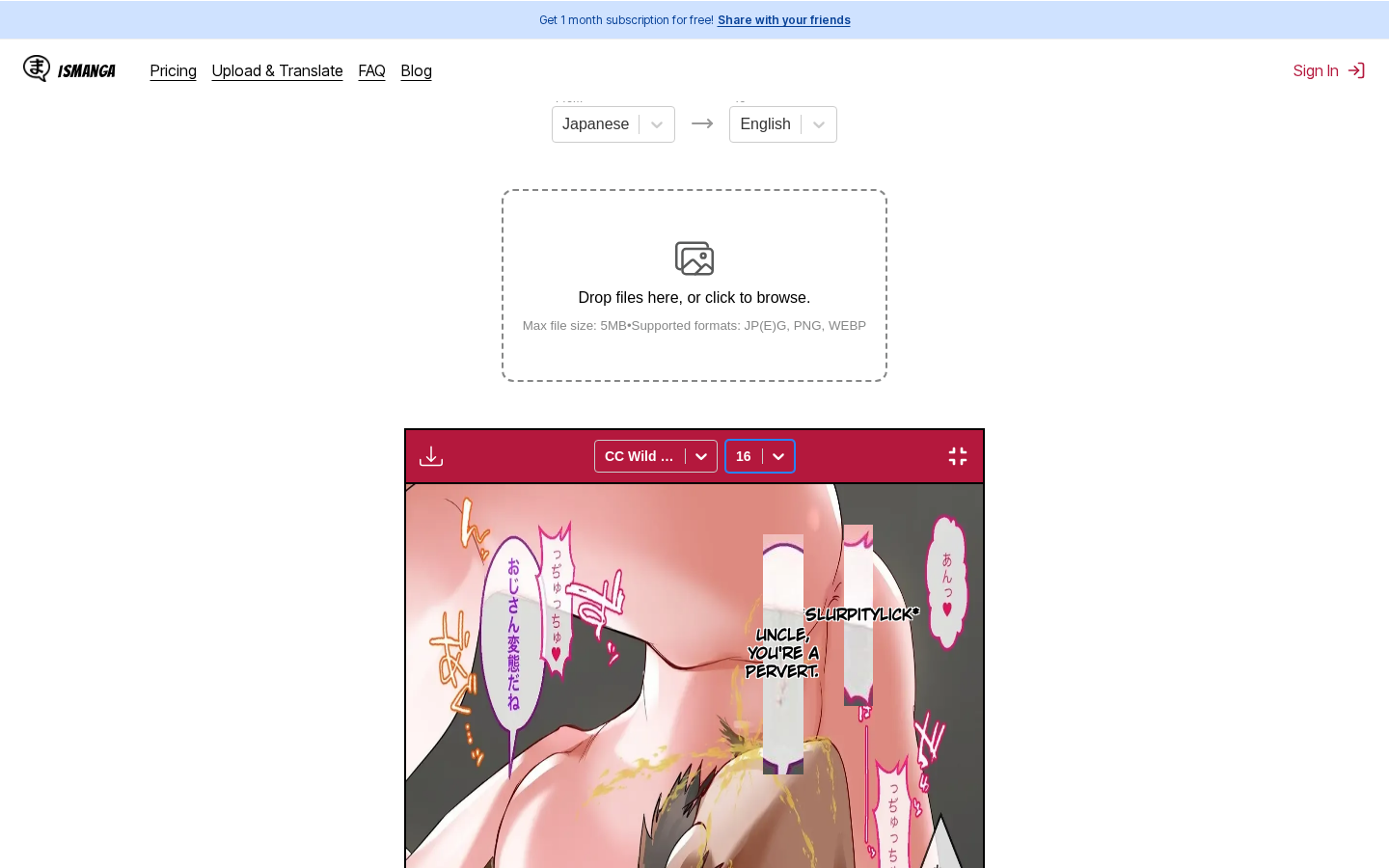 scroll, scrollTop: 0, scrollLeft: 59561, axis: horizontal 